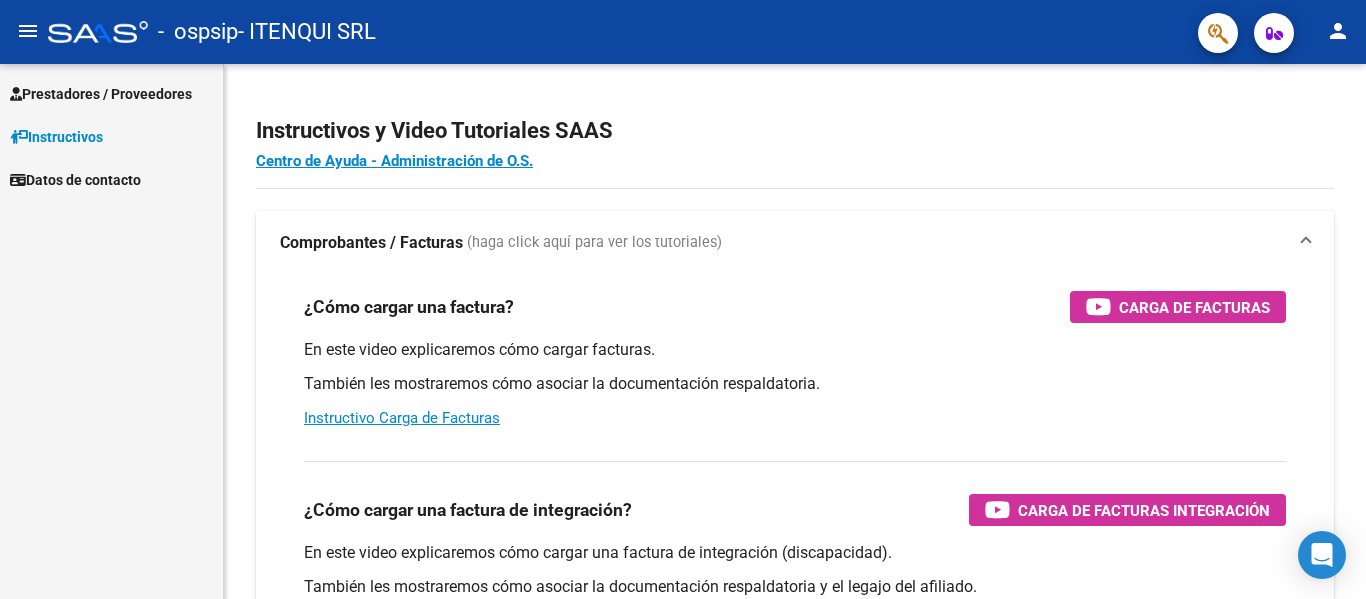 scroll, scrollTop: 0, scrollLeft: 0, axis: both 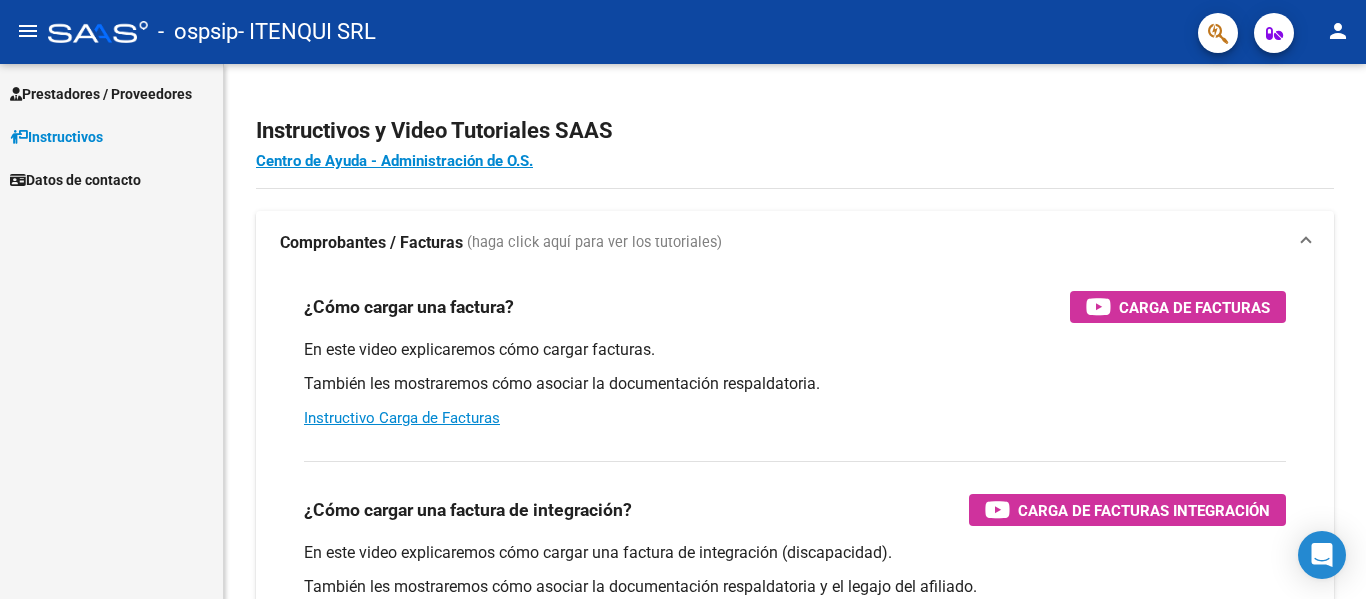 click on "Prestadores / Proveedores" at bounding box center [101, 94] 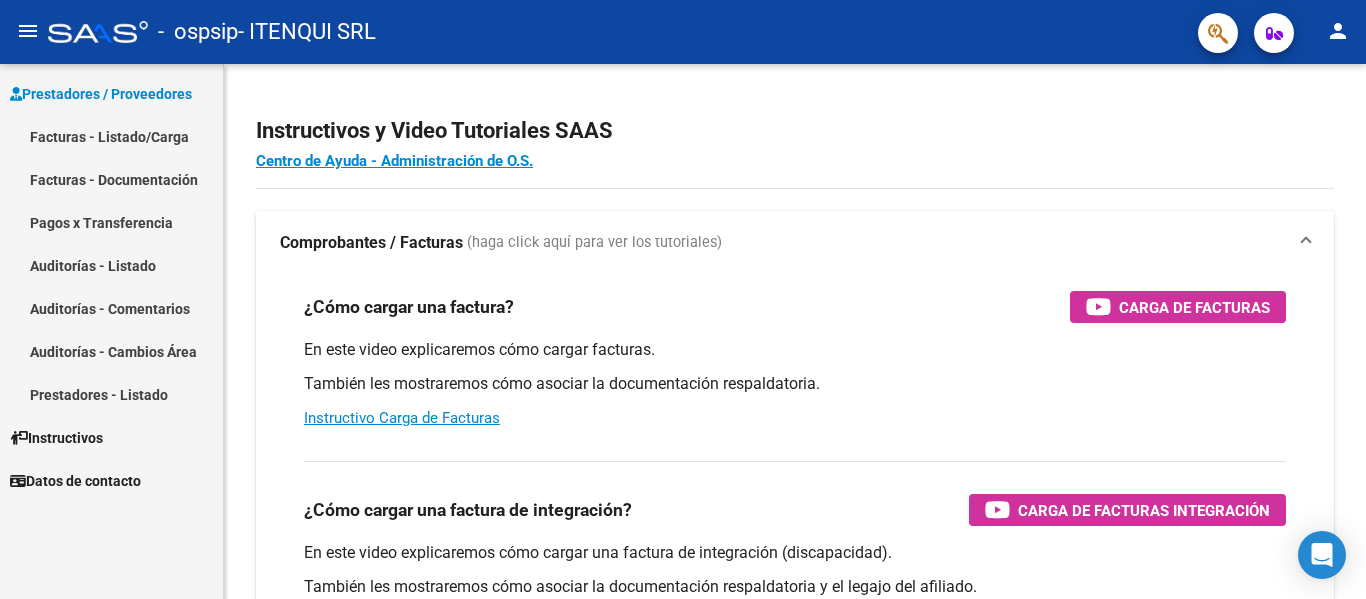 click on "Facturas - Listado/Carga" at bounding box center (111, 136) 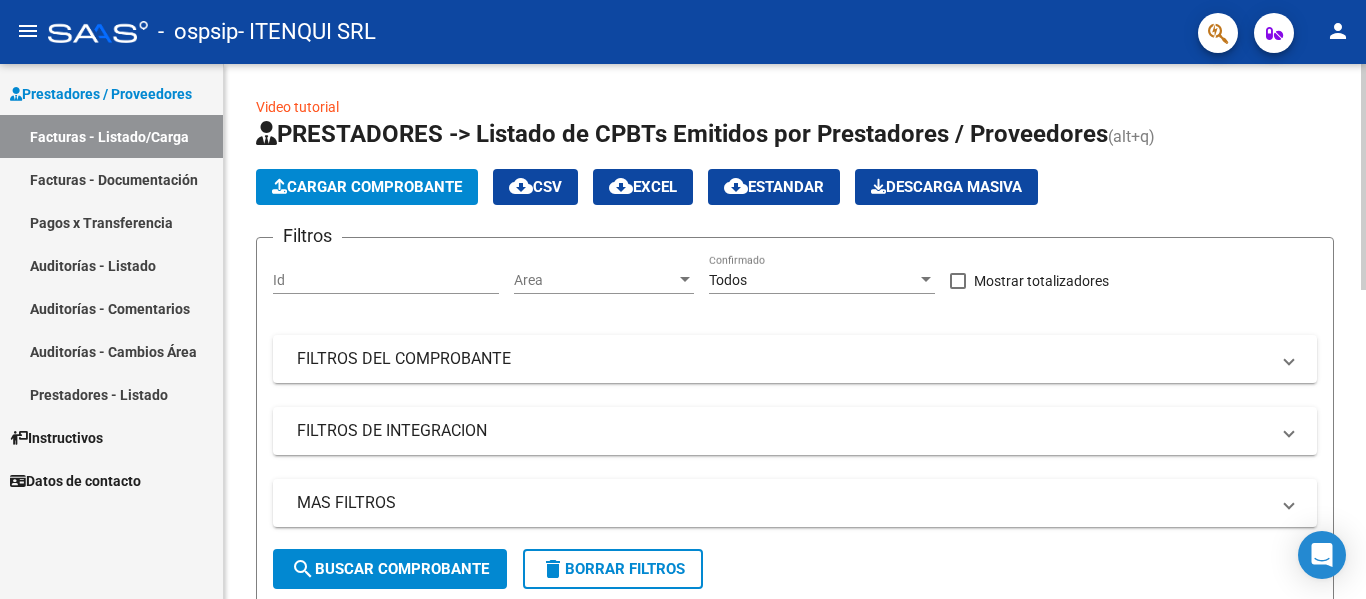click on "Cargar Comprobante" 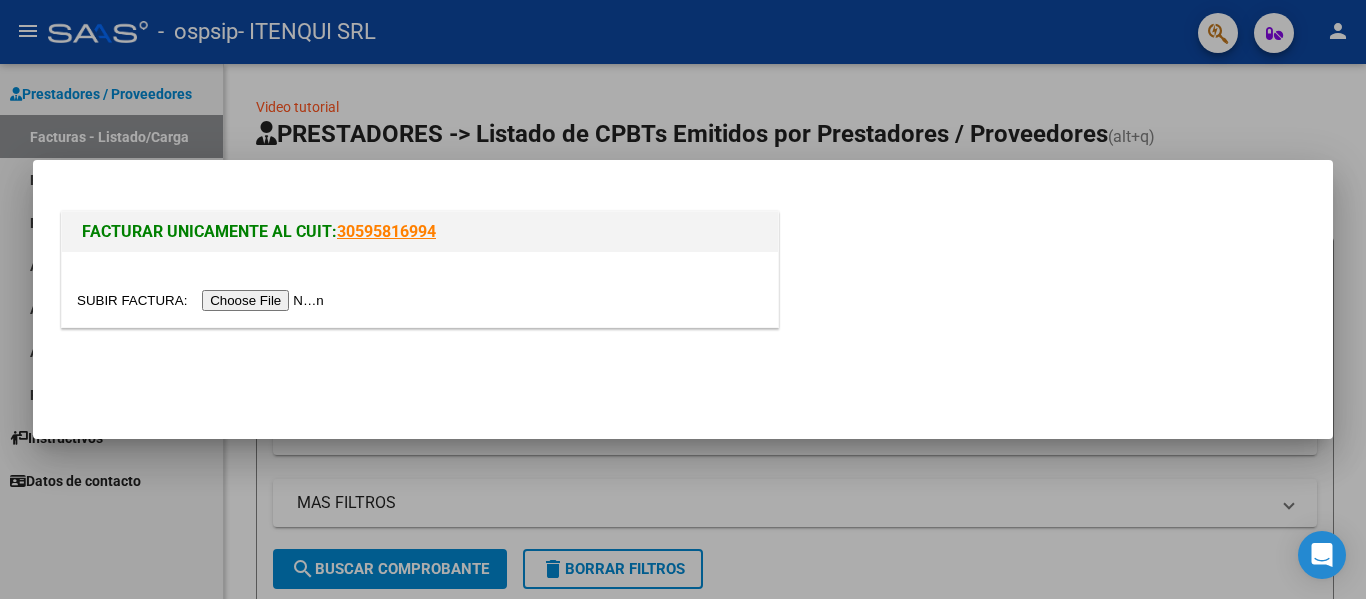 click at bounding box center (203, 300) 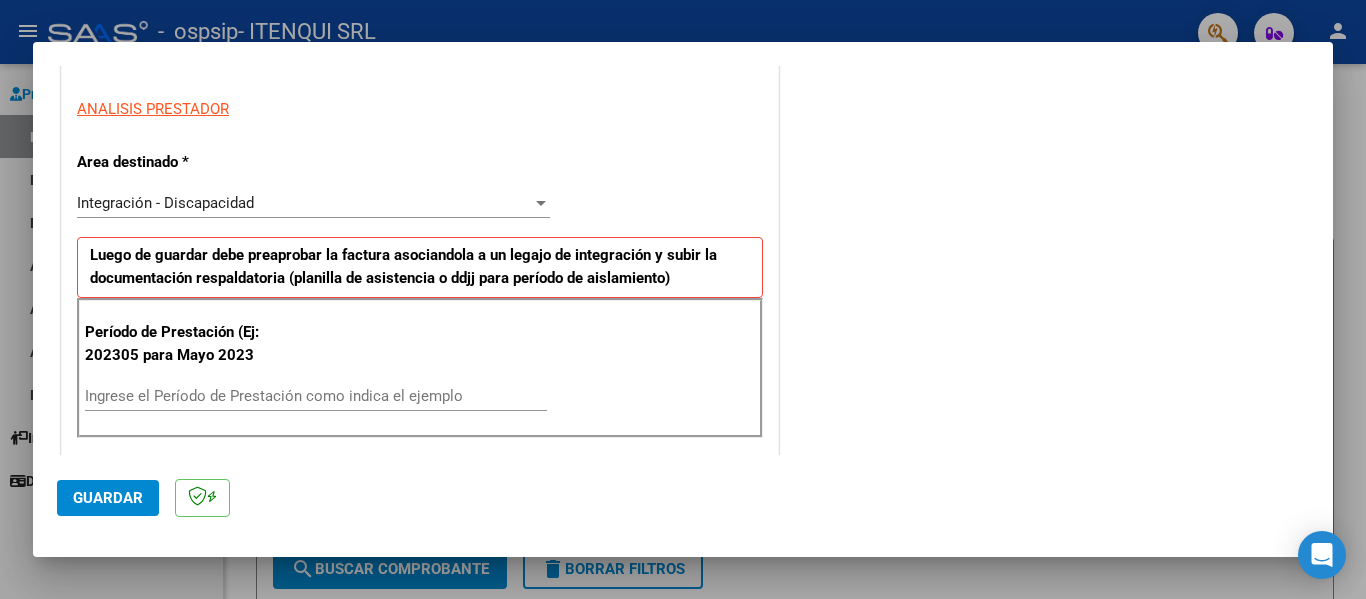 scroll, scrollTop: 383, scrollLeft: 0, axis: vertical 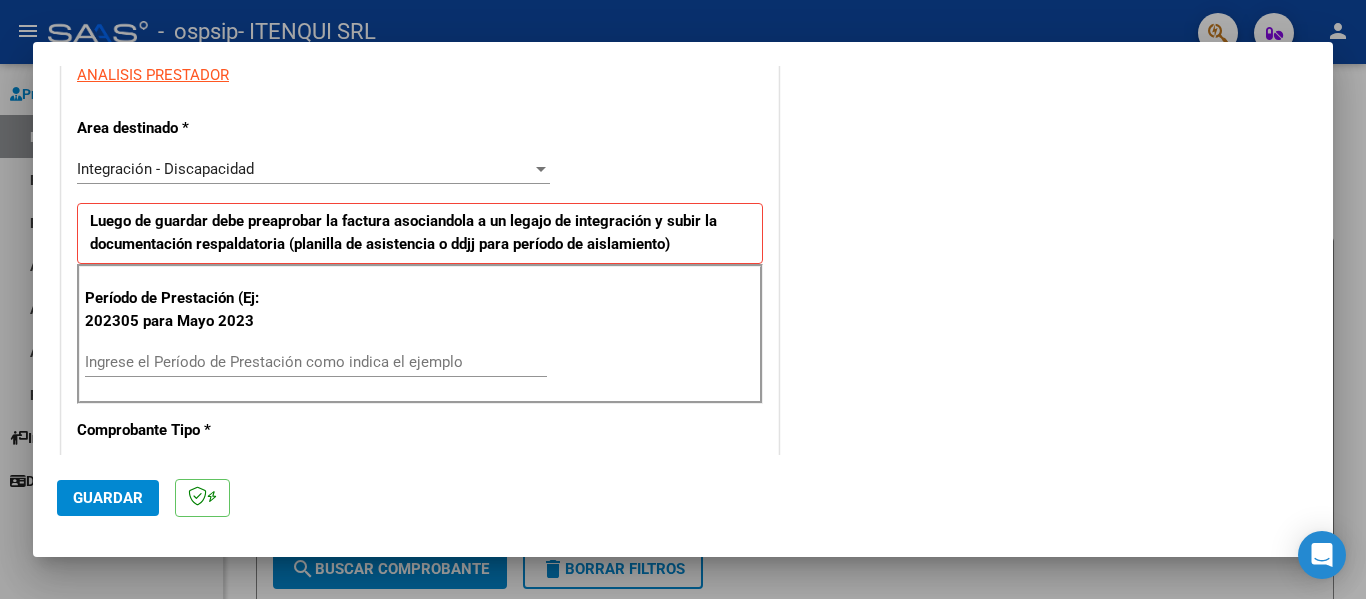click on "Ingrese el Período de Prestación como indica el ejemplo" at bounding box center [316, 362] 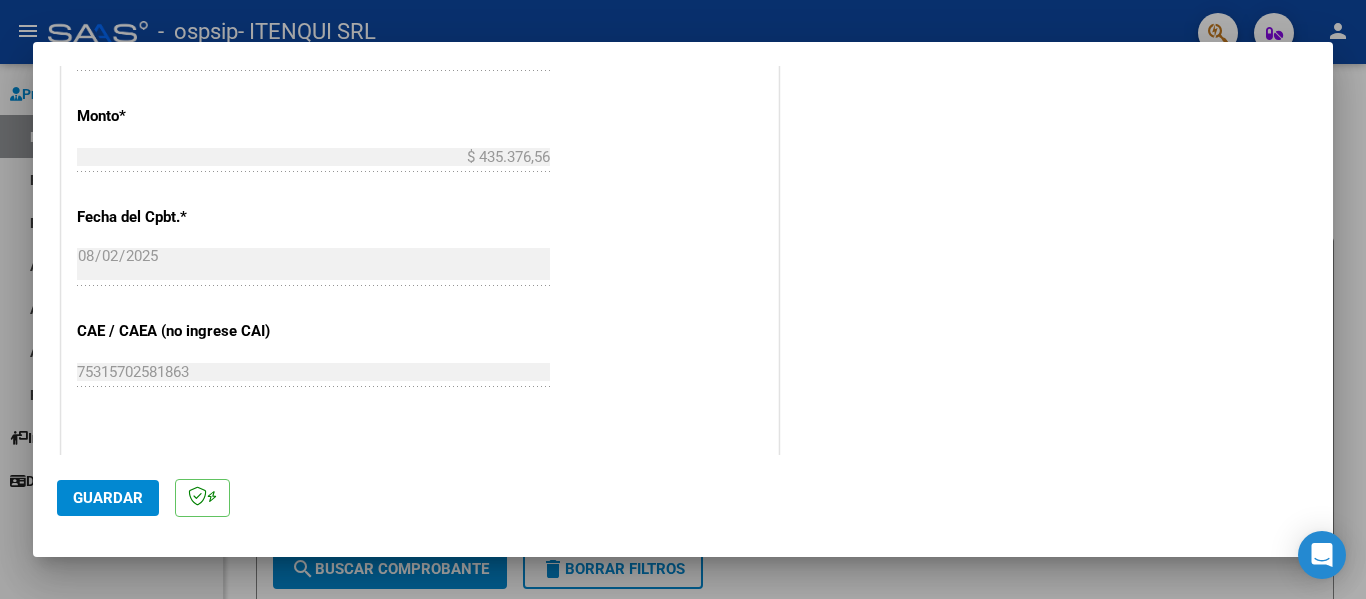 scroll, scrollTop: 1057, scrollLeft: 0, axis: vertical 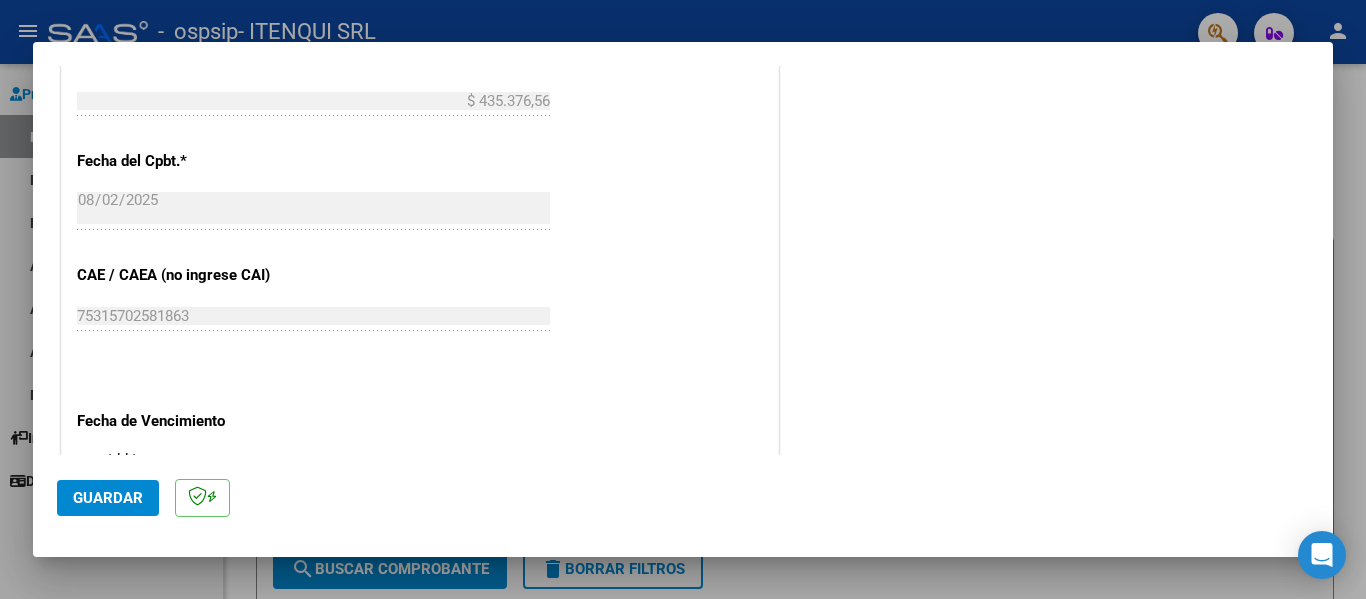 type on "202507" 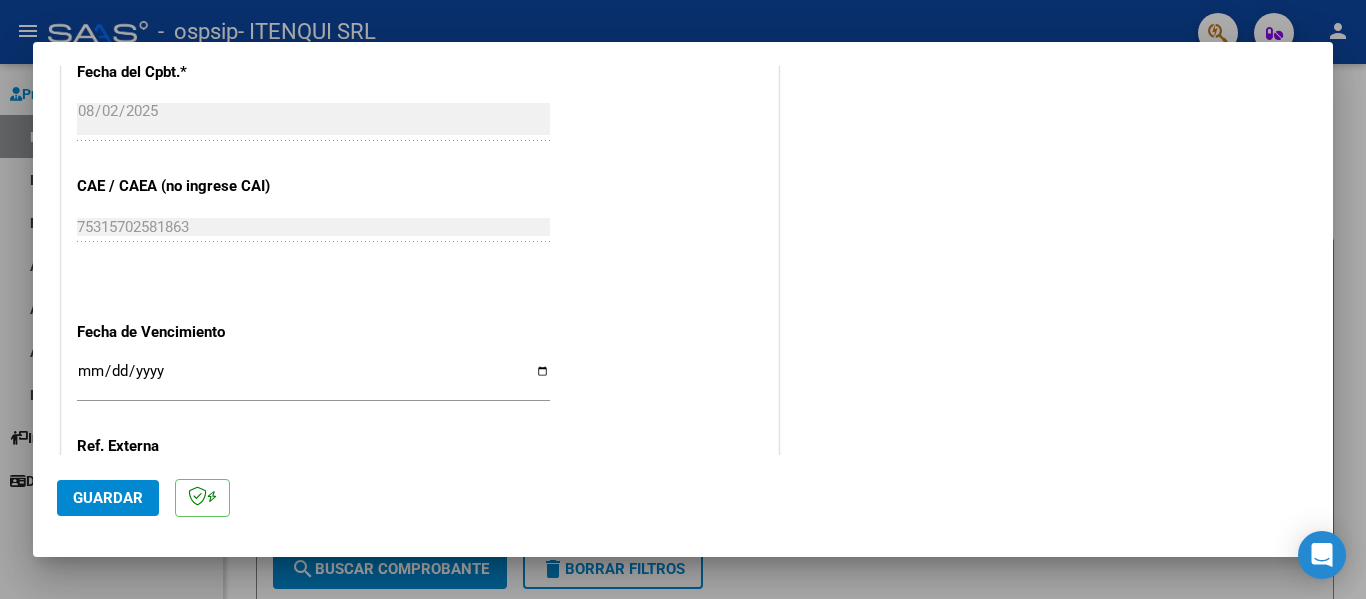 scroll, scrollTop: 1147, scrollLeft: 0, axis: vertical 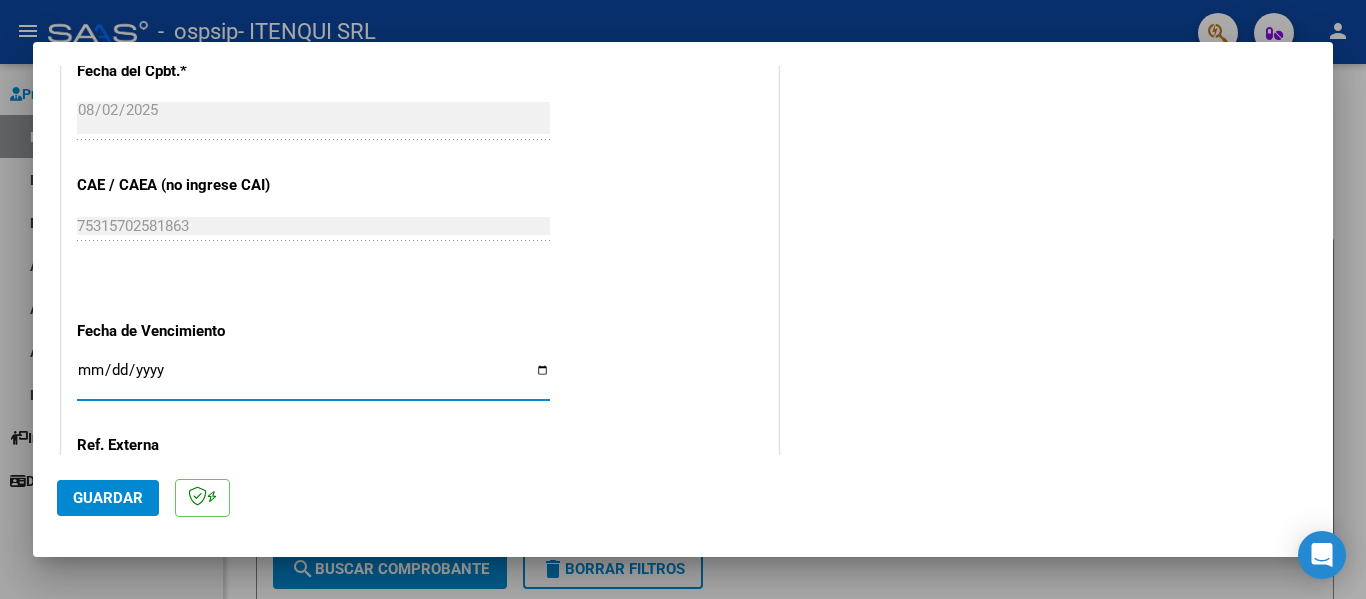 click on "Ingresar la fecha" at bounding box center (313, 378) 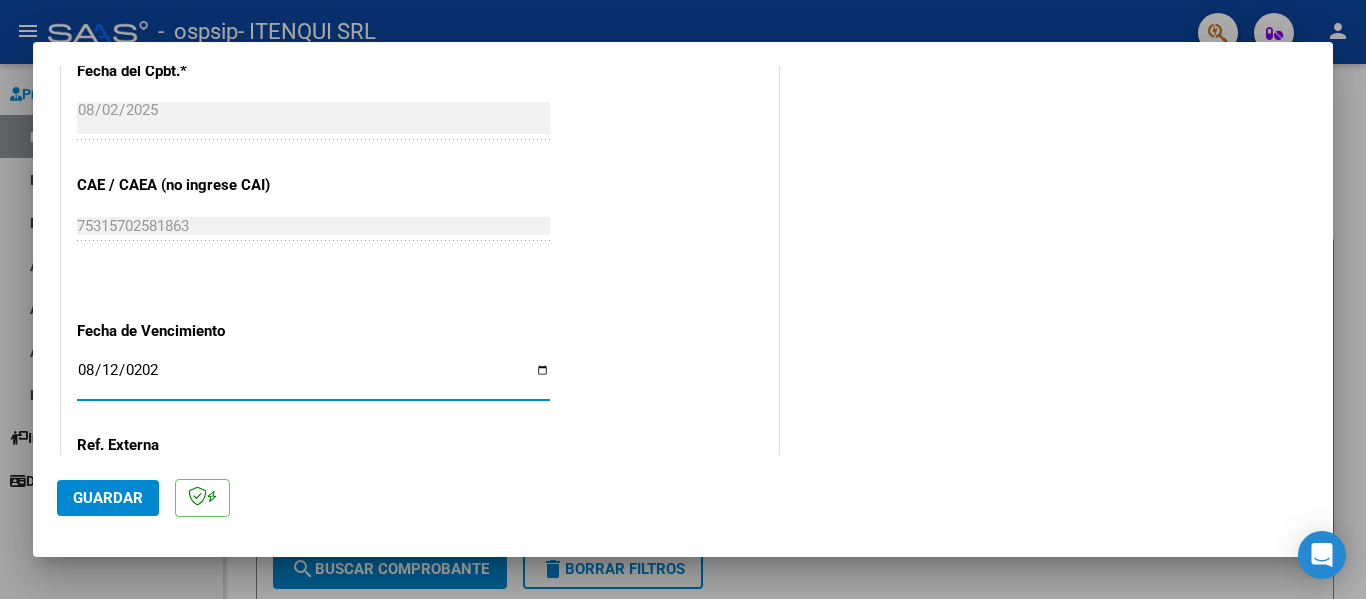 type on "2025-08-12" 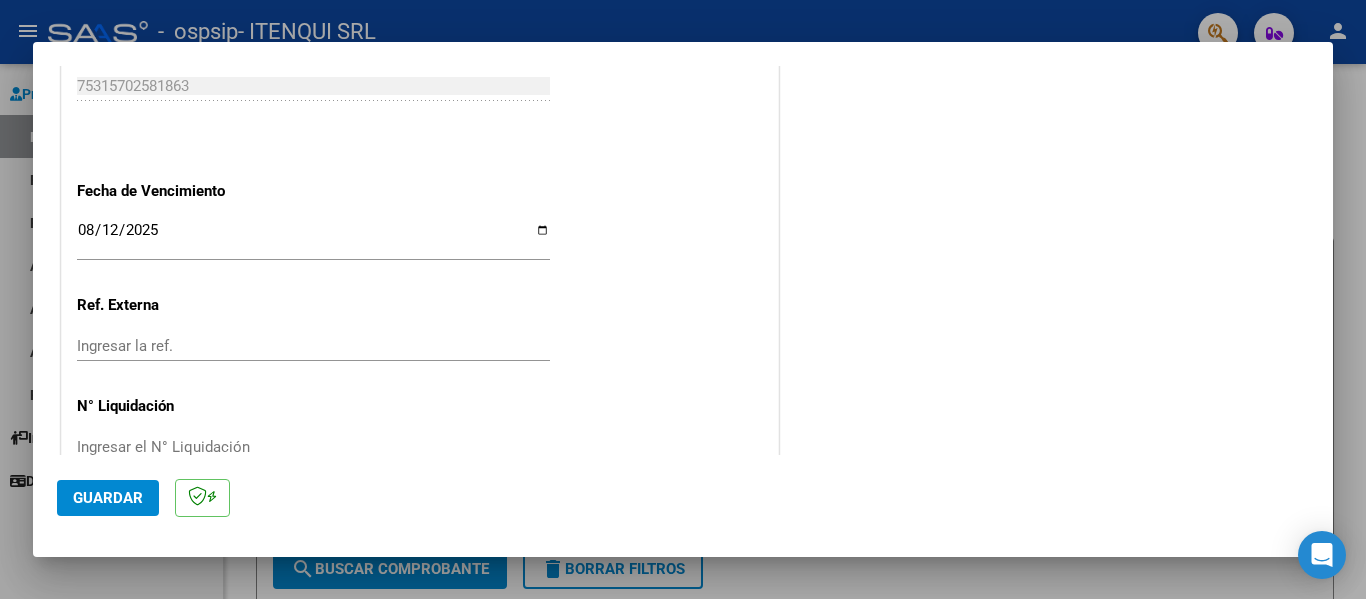 scroll, scrollTop: 1288, scrollLeft: 0, axis: vertical 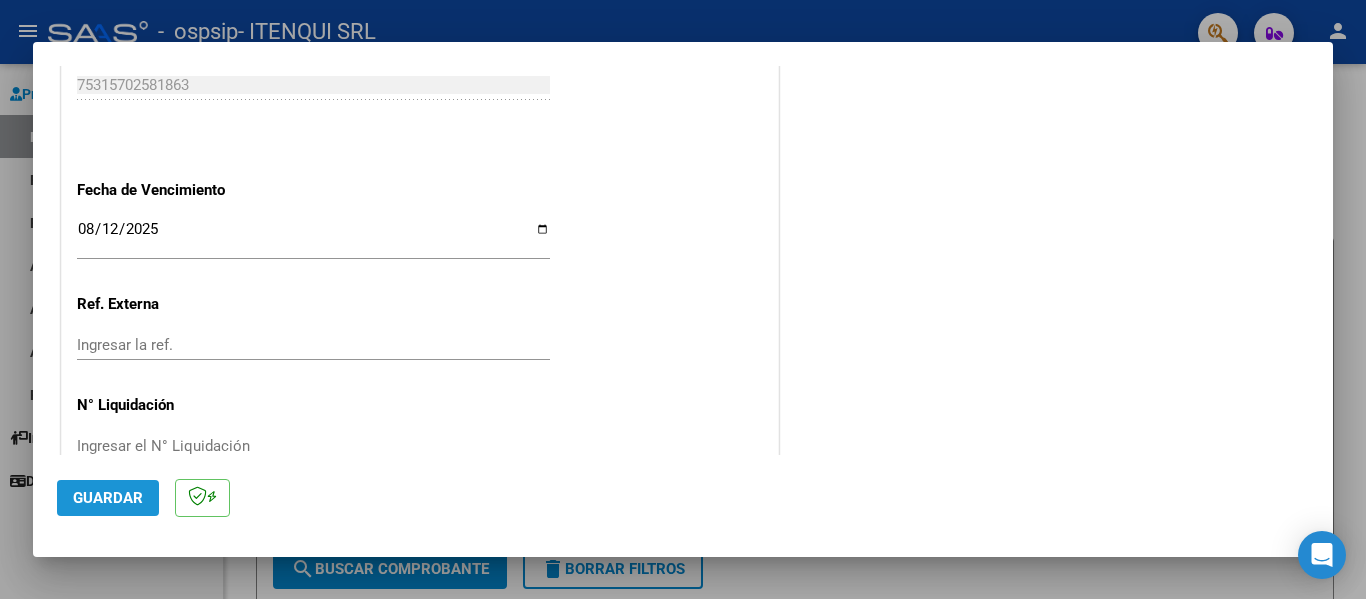 click on "Guardar" 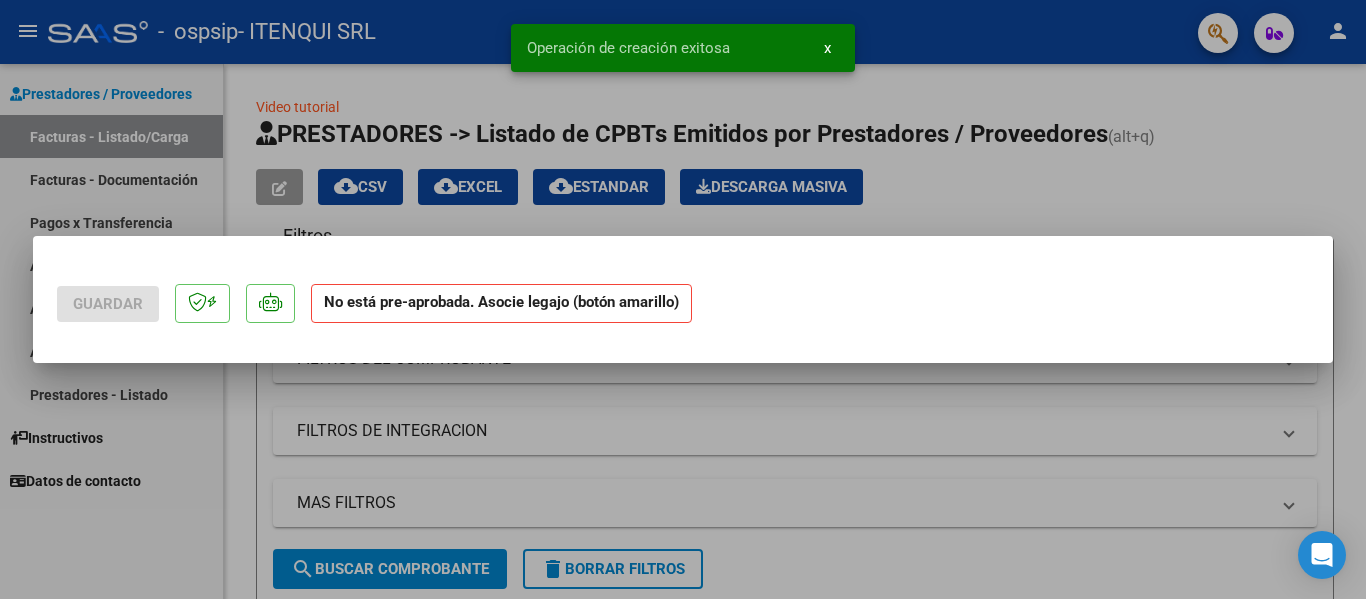 scroll, scrollTop: 0, scrollLeft: 0, axis: both 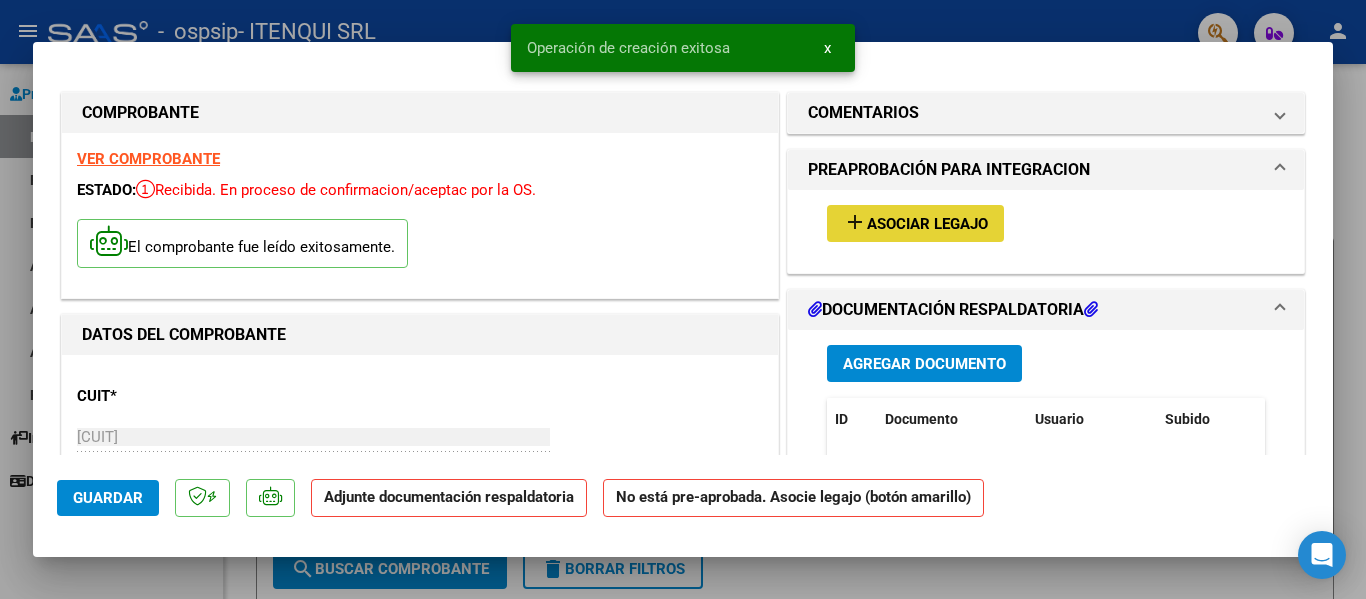 click on "Asociar Legajo" at bounding box center (927, 224) 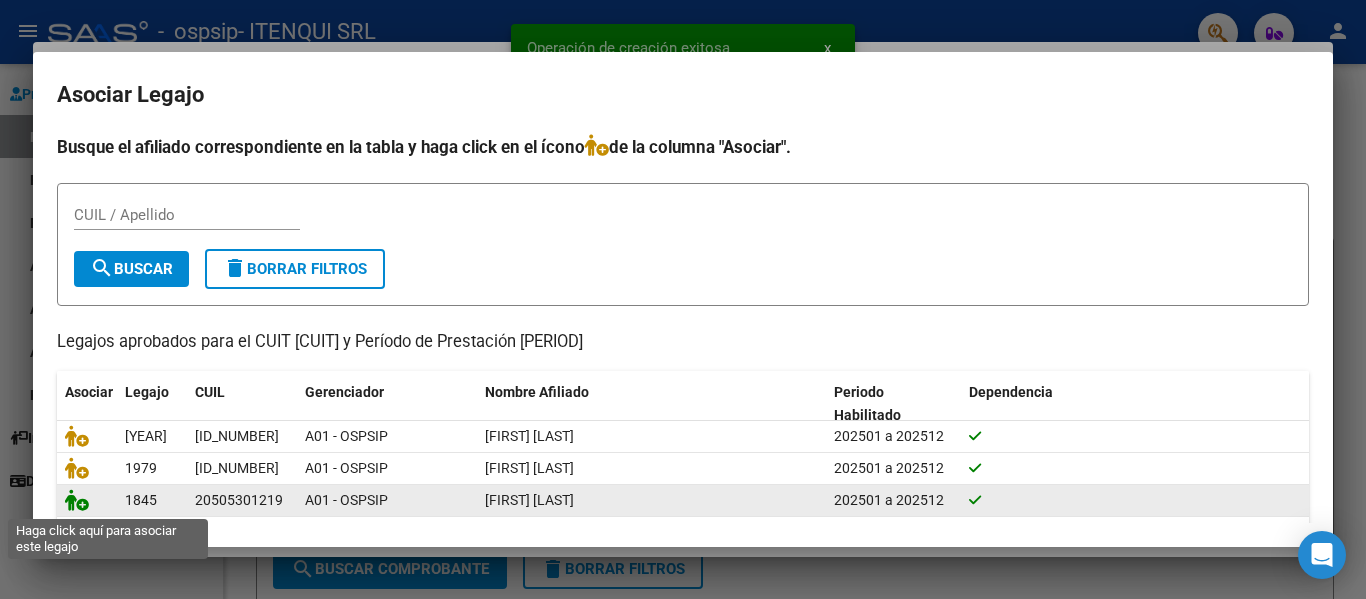 click 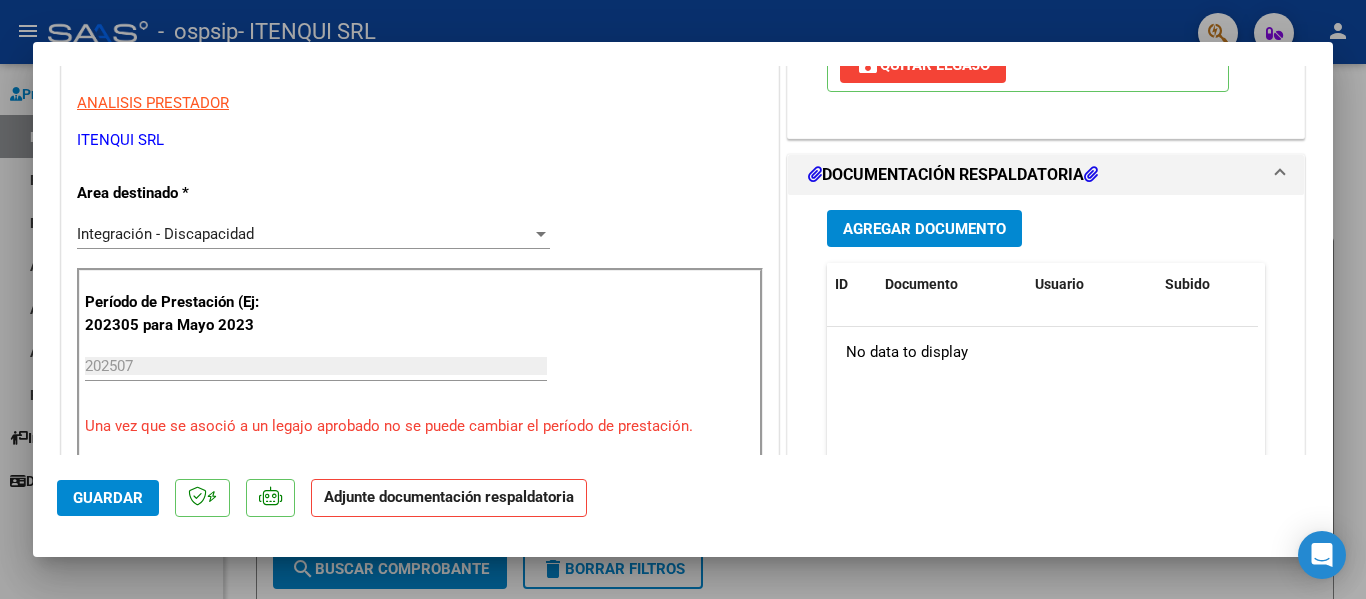 scroll, scrollTop: 395, scrollLeft: 0, axis: vertical 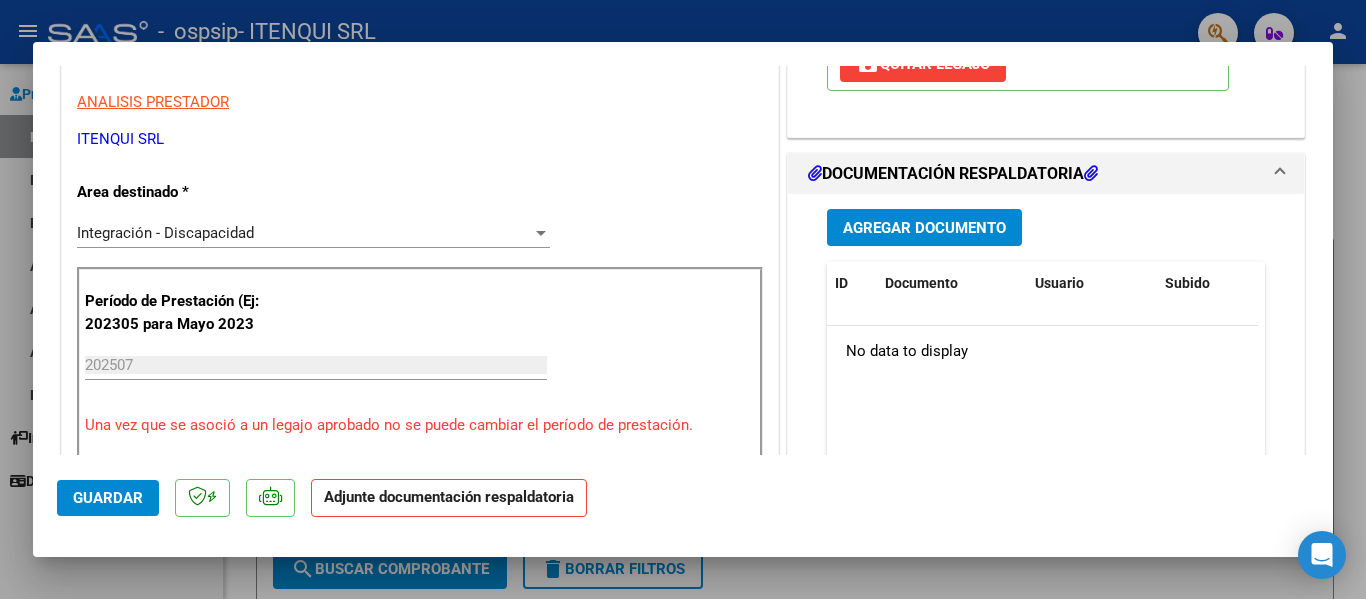 click on "Agregar Documento" at bounding box center (924, 228) 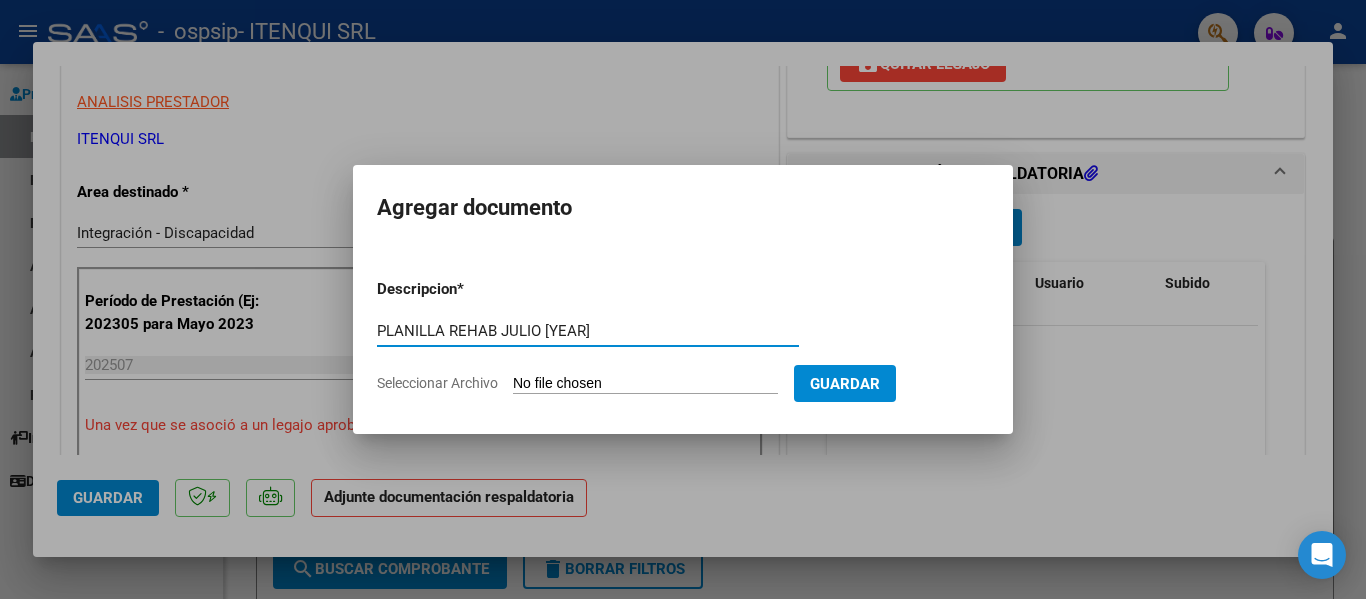 type on "PLANILLA REHAB JULIO [YEAR]" 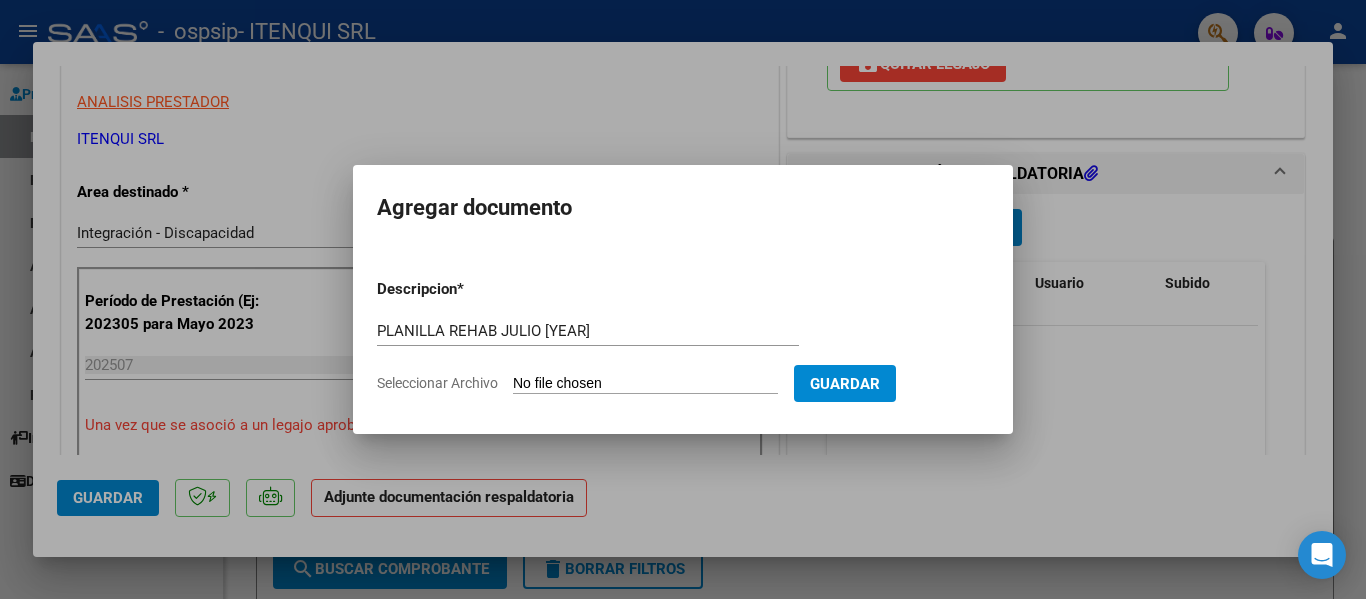 type on "C:\fakepath\PLANILLA REHAB JULIO [YEAR].pdf" 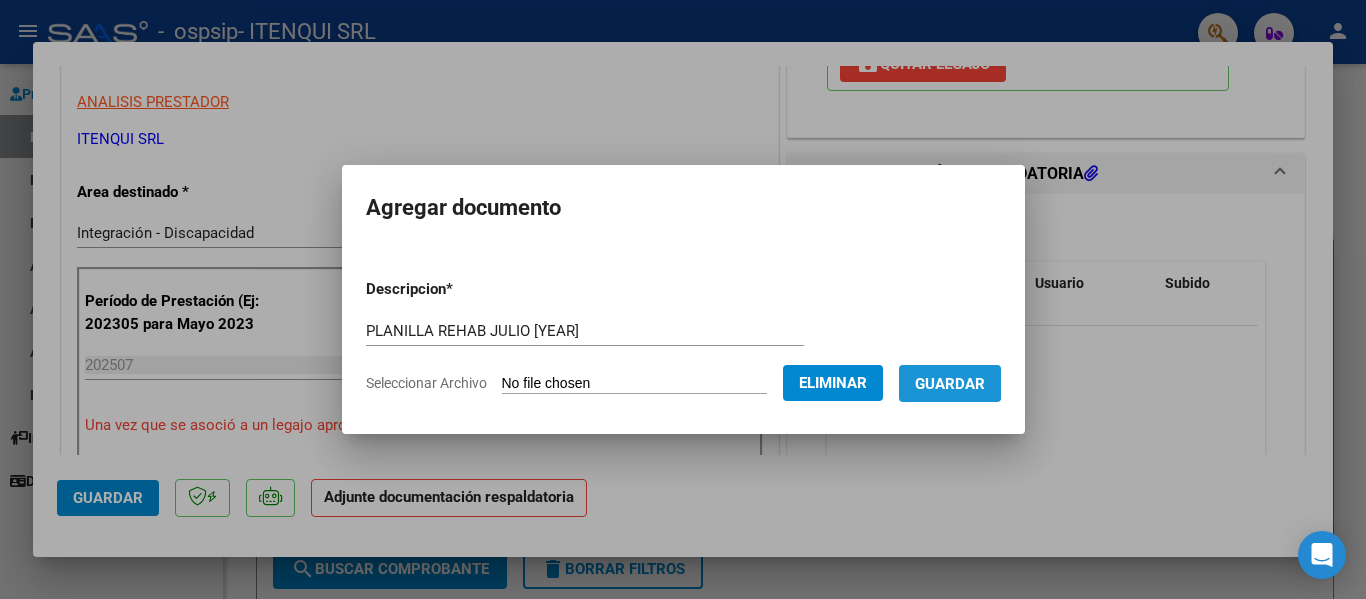 click on "Guardar" at bounding box center [950, 384] 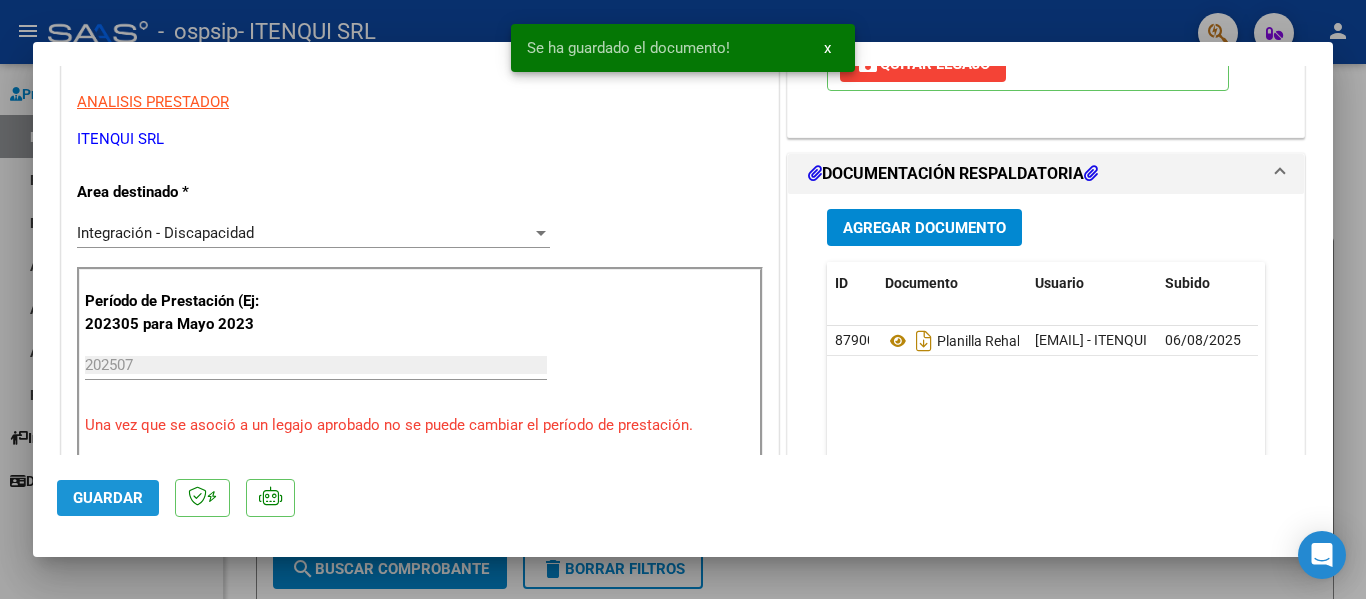 click on "Guardar" 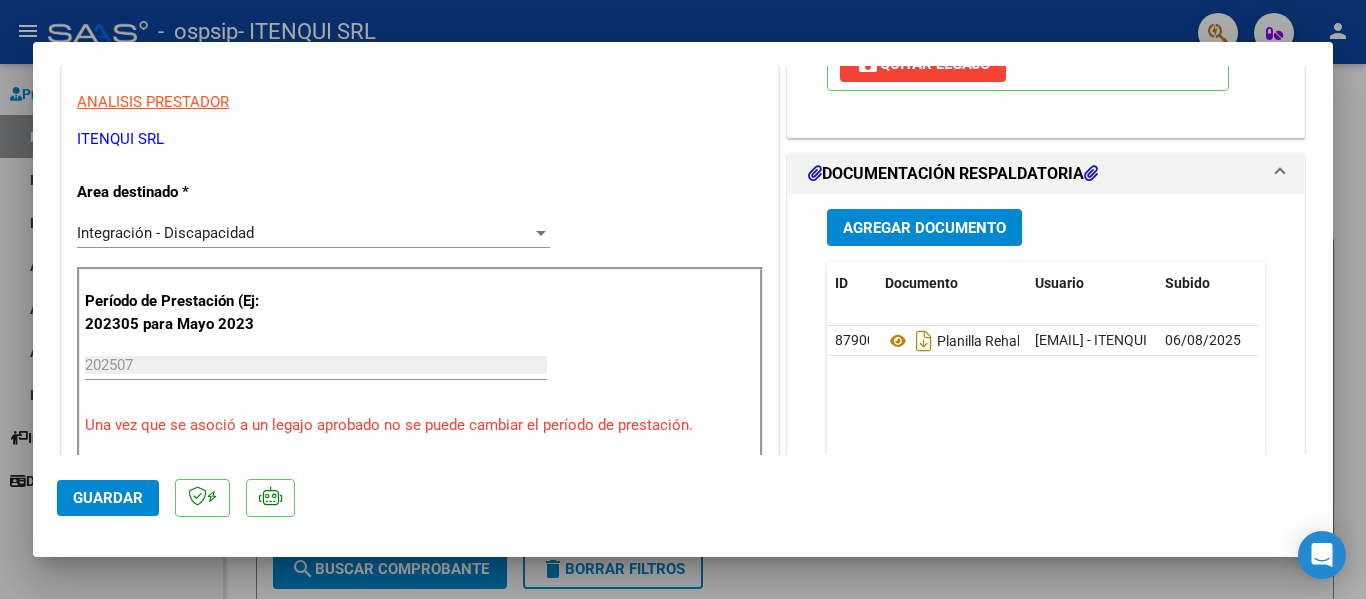 click at bounding box center (683, 299) 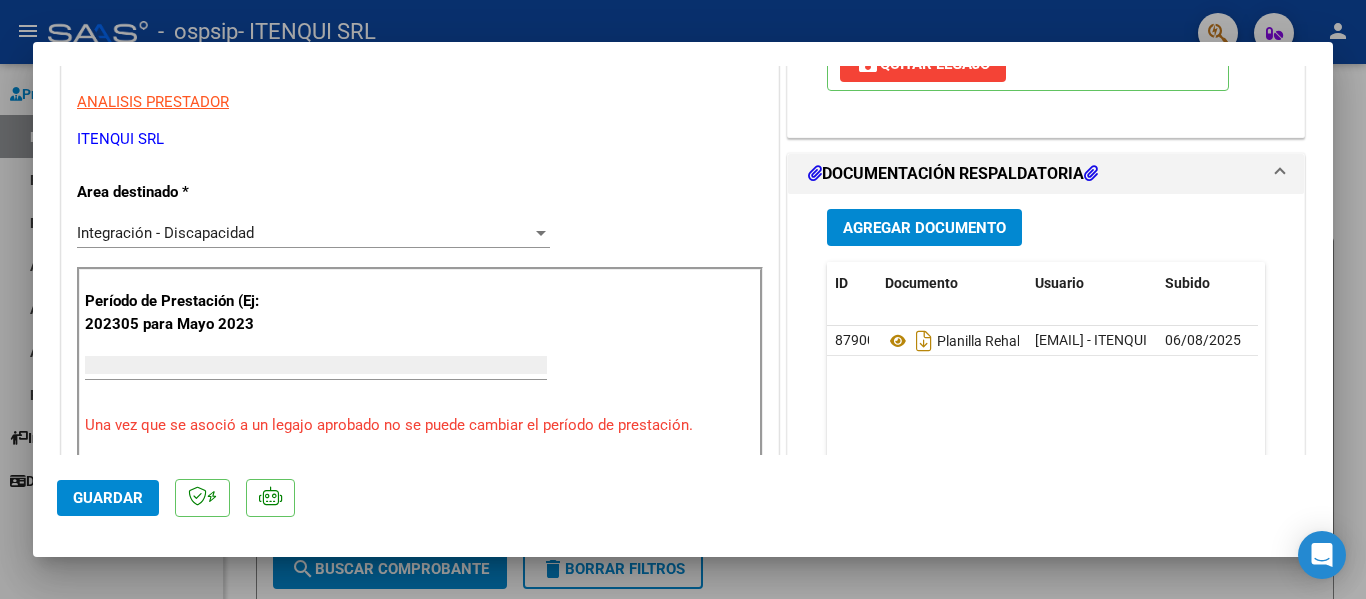 scroll, scrollTop: 334, scrollLeft: 0, axis: vertical 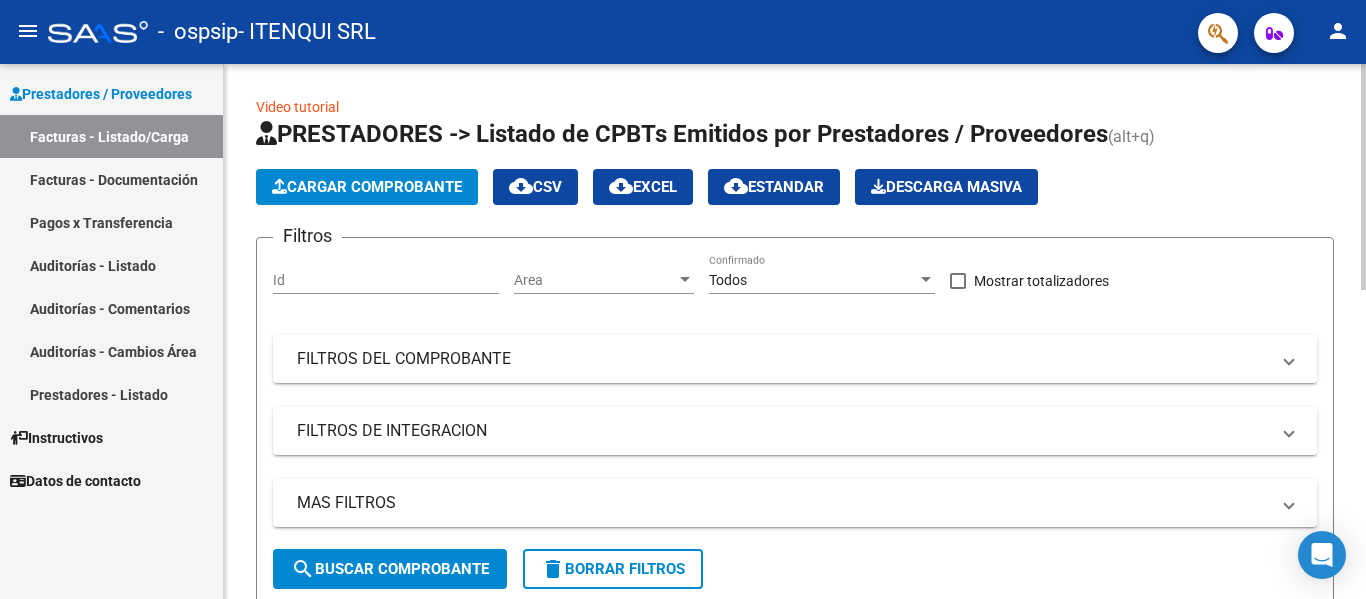 click on "Cargar Comprobante" 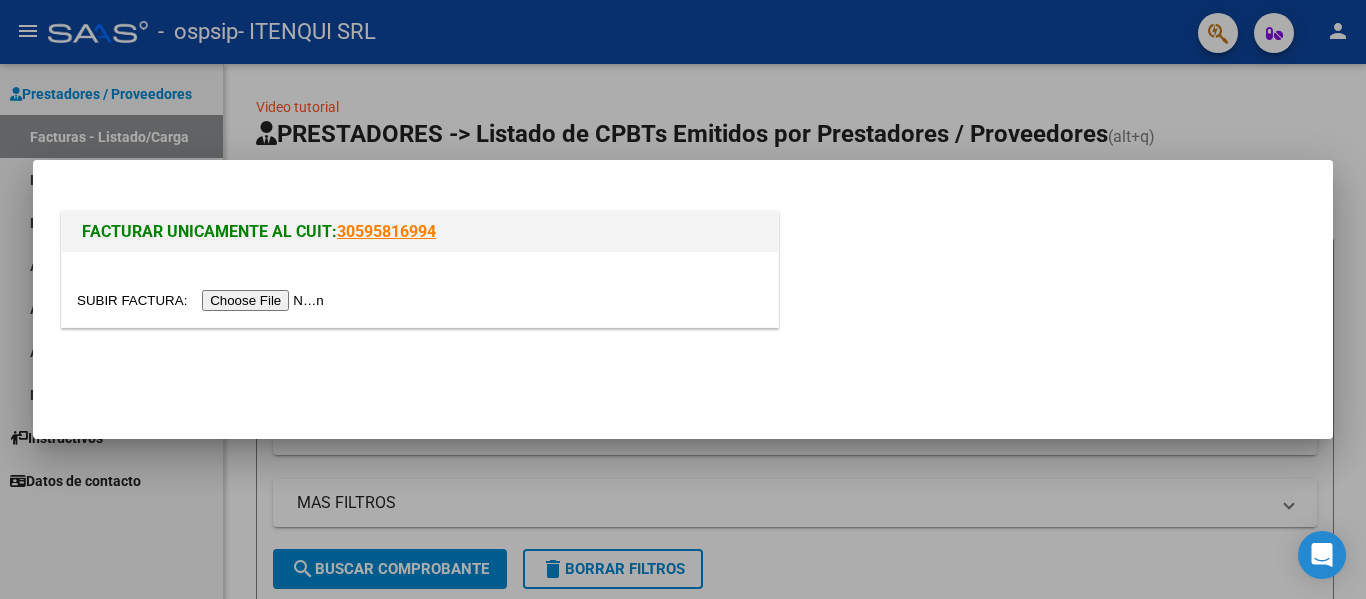 click at bounding box center [203, 300] 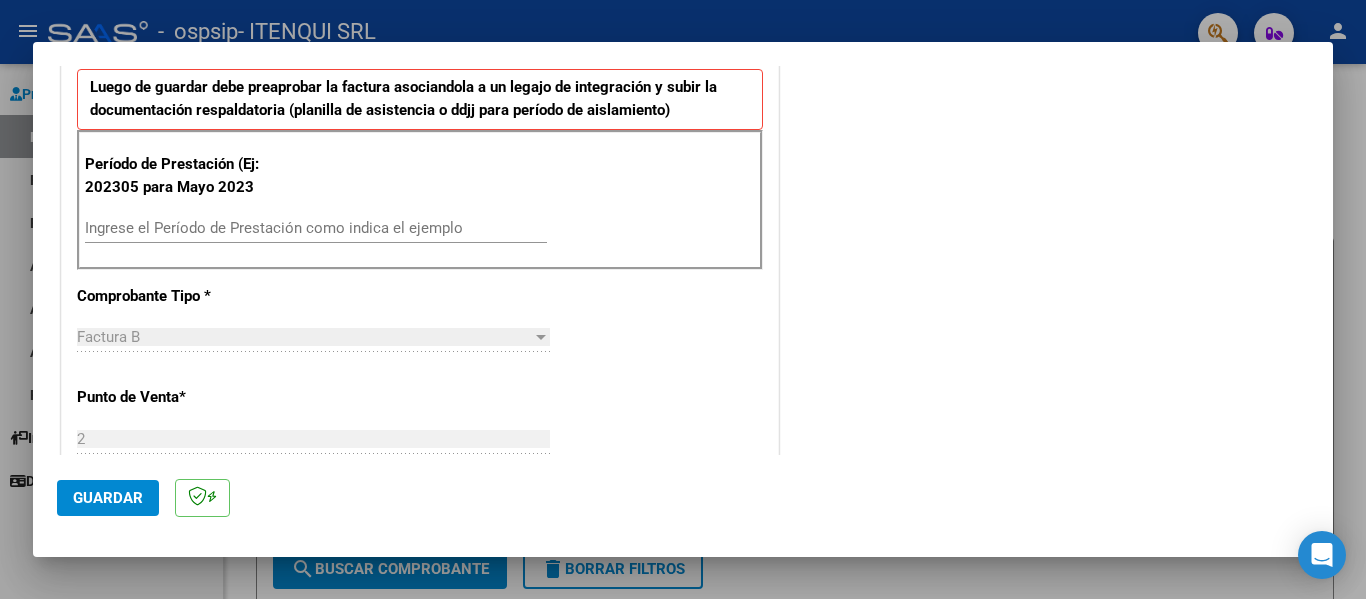 scroll, scrollTop: 518, scrollLeft: 0, axis: vertical 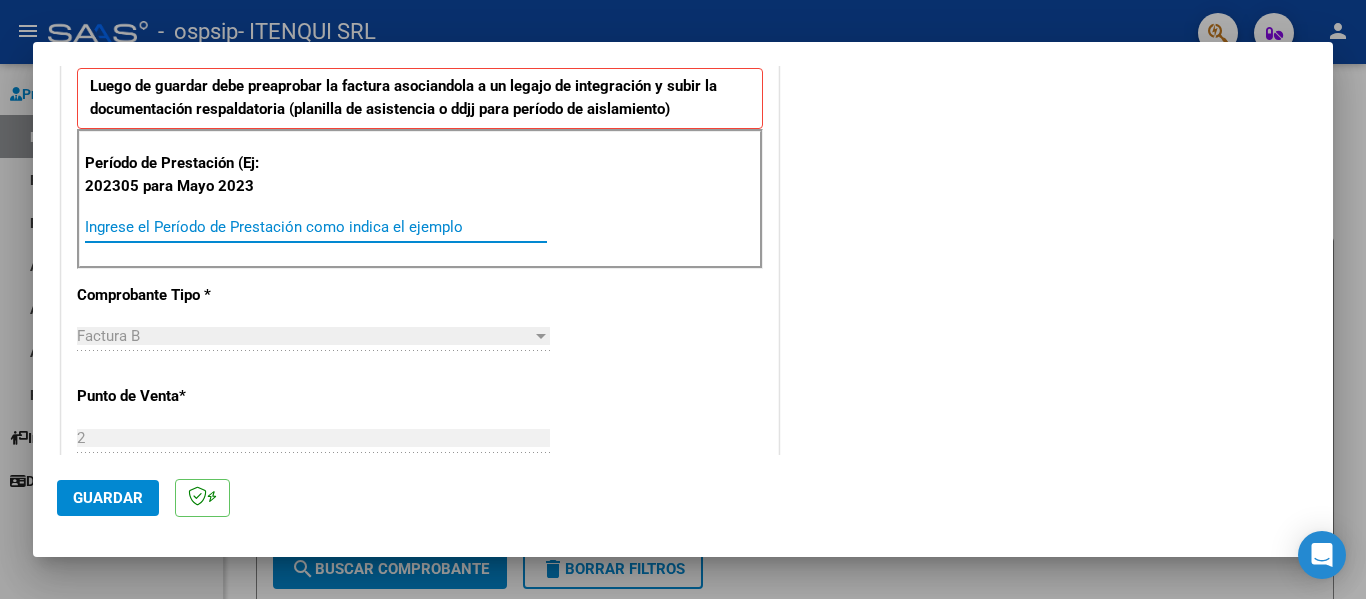 click on "Ingrese el Período de Prestación como indica el ejemplo" at bounding box center (316, 227) 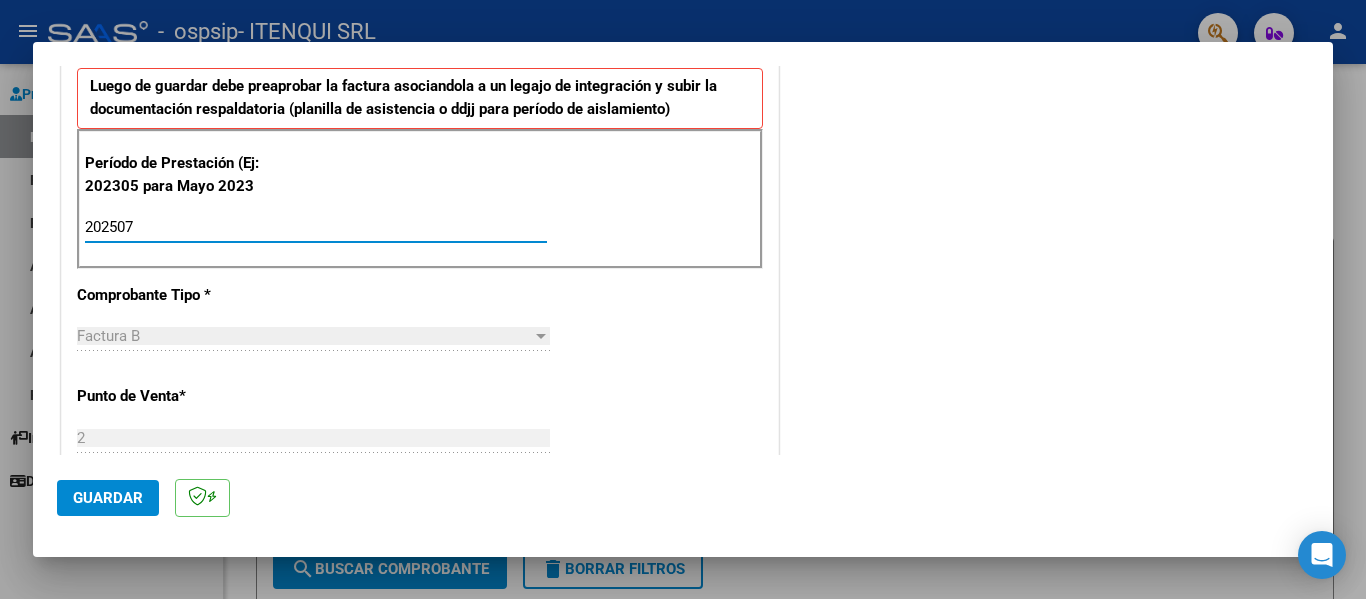 type on "202507" 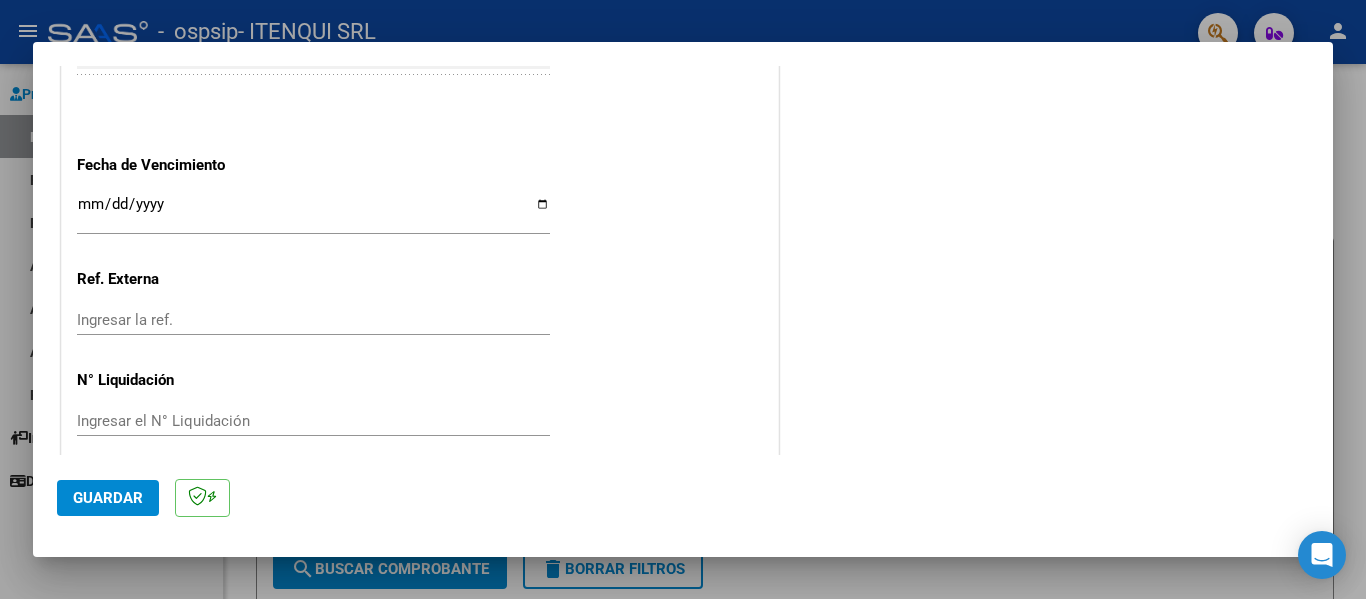 scroll, scrollTop: 1333, scrollLeft: 0, axis: vertical 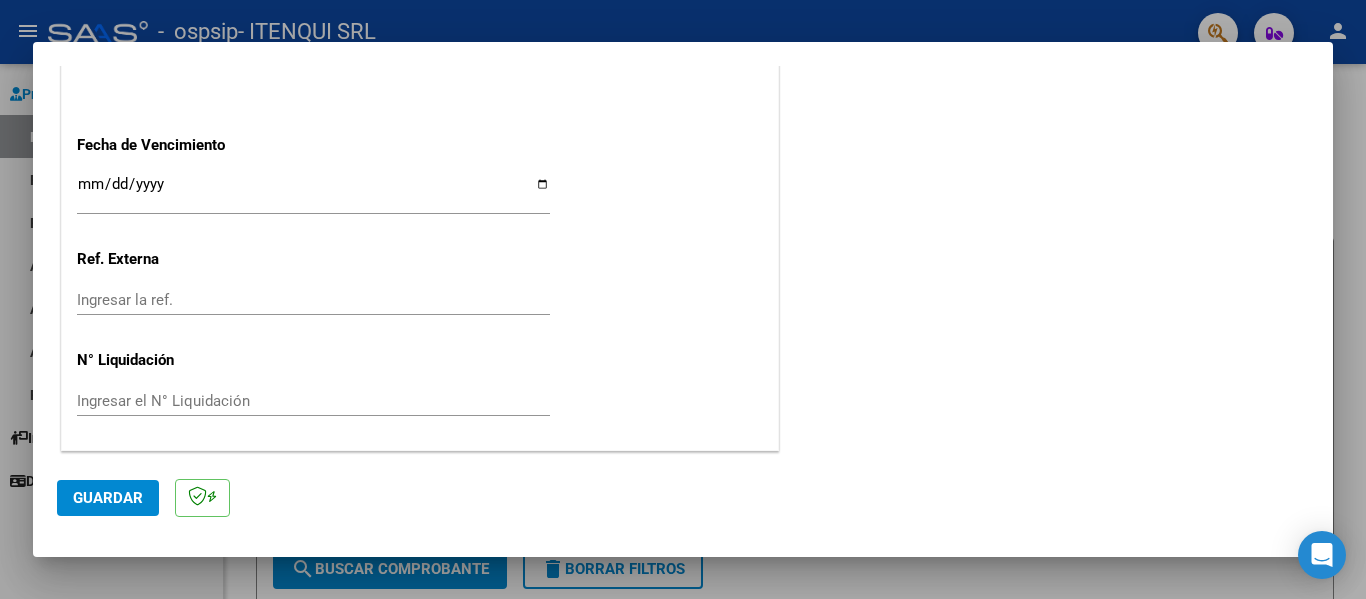 click on "Ingresar la fecha" at bounding box center [313, 192] 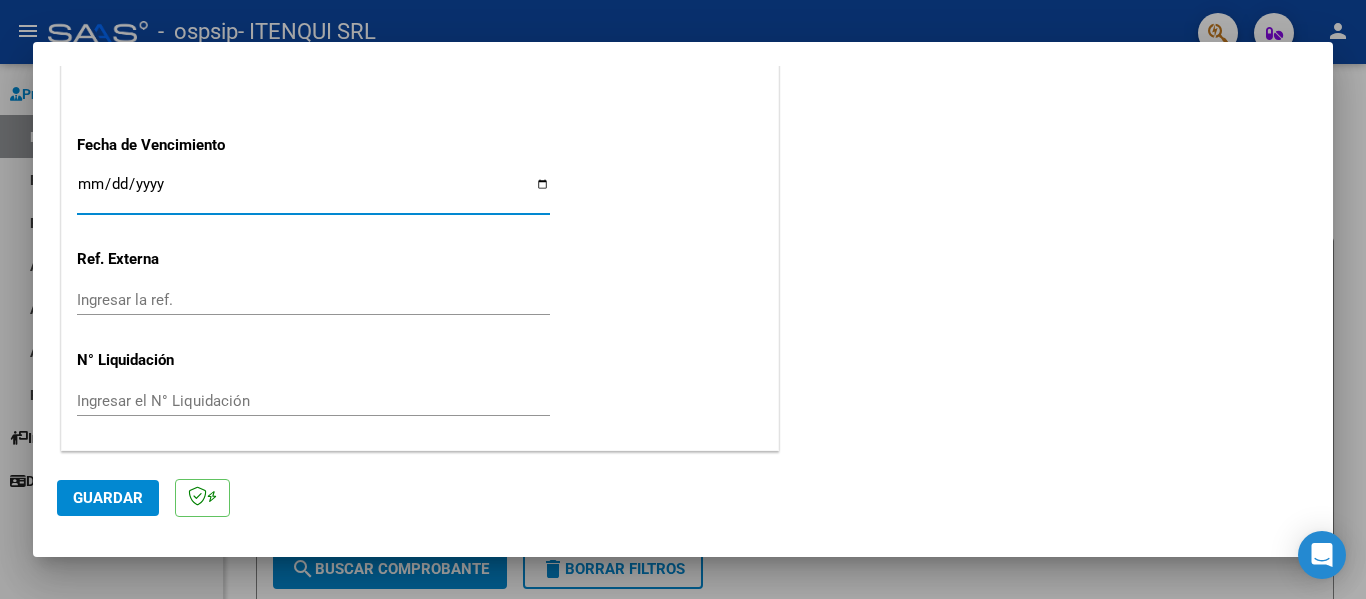 type on "2025-08-12" 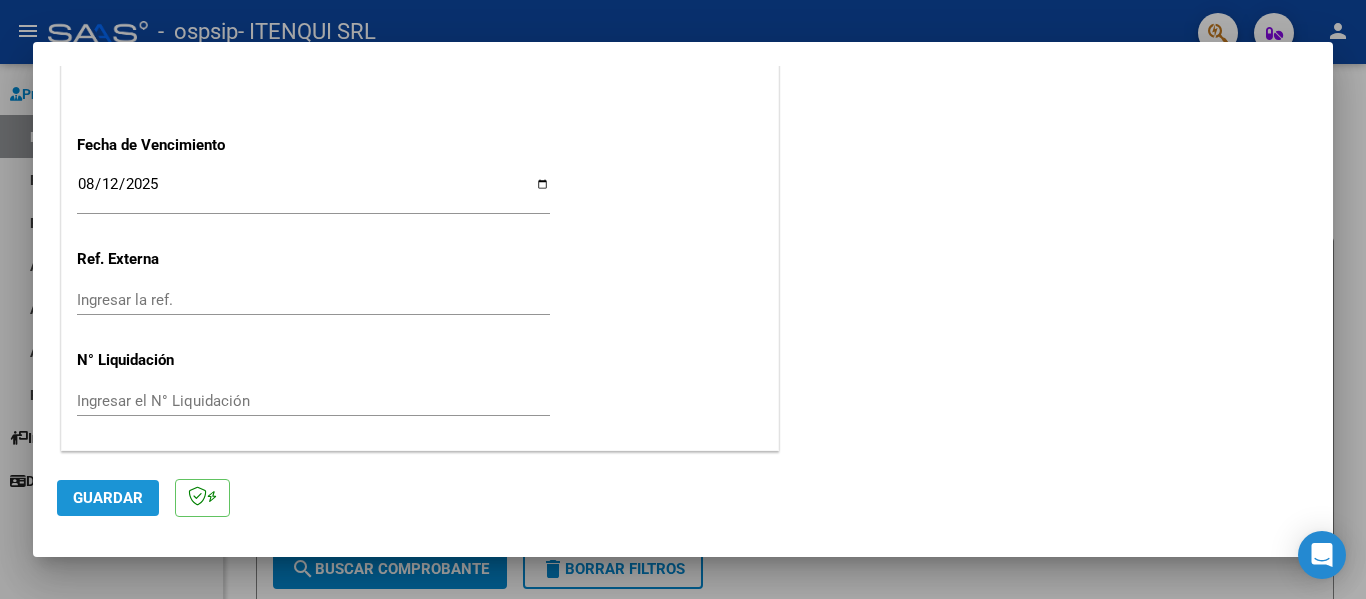 click on "Guardar" 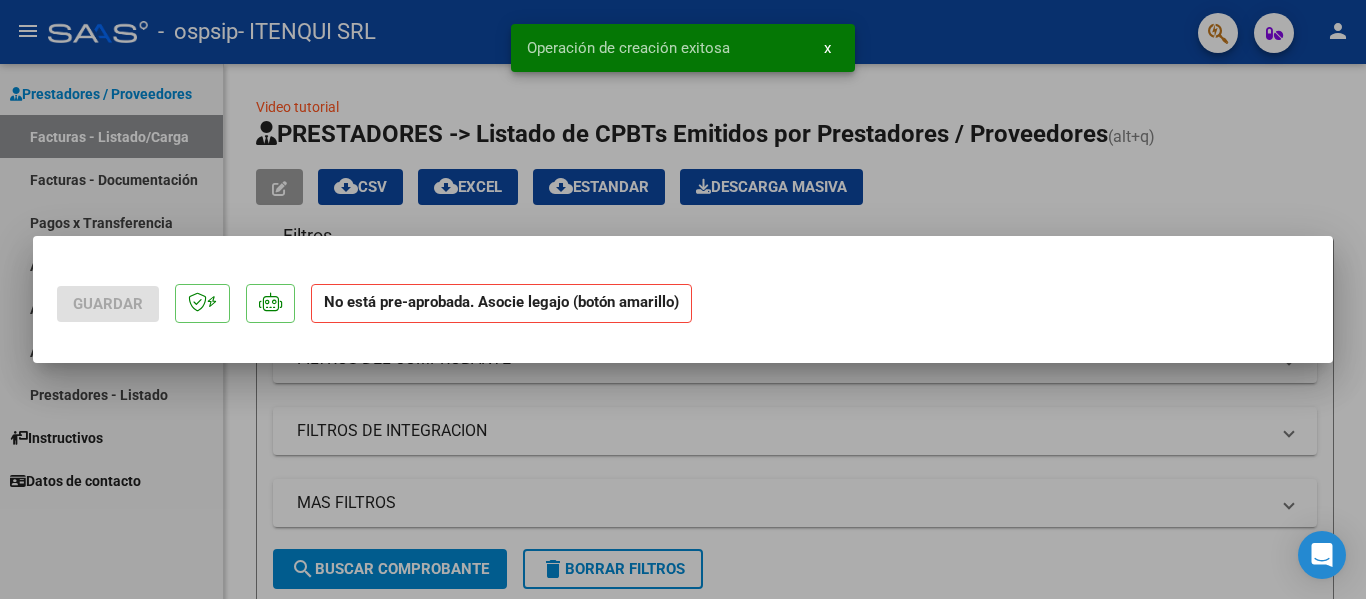 scroll, scrollTop: 0, scrollLeft: 0, axis: both 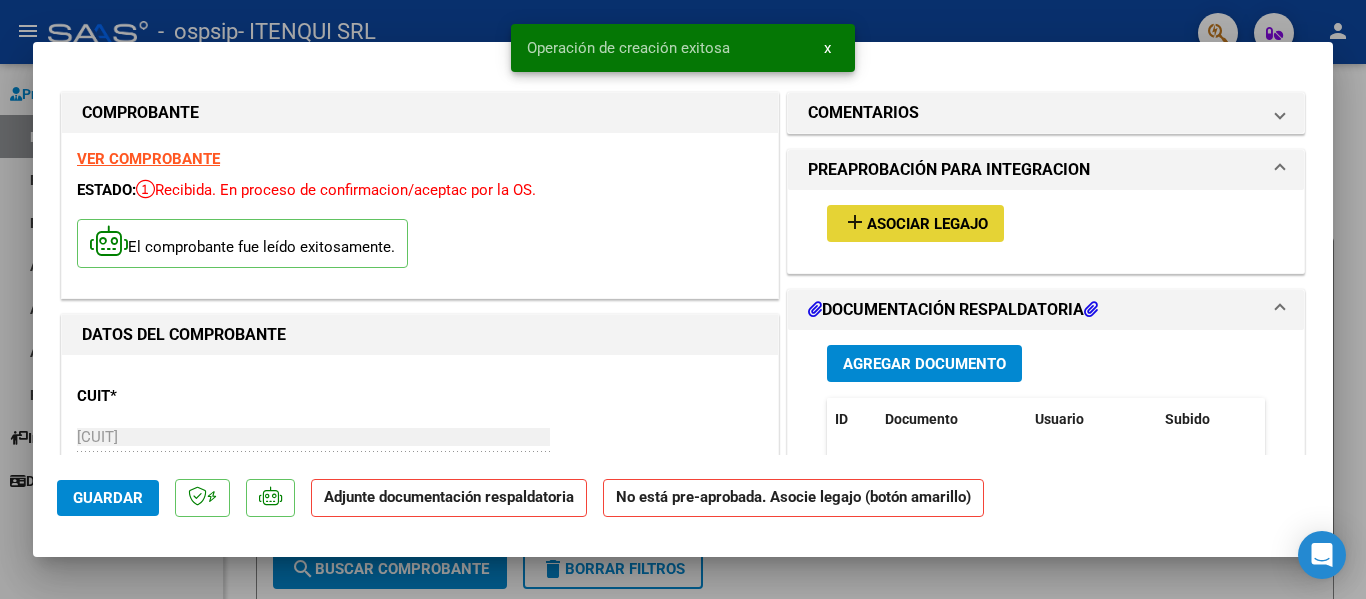 click on "Asociar Legajo" at bounding box center [927, 224] 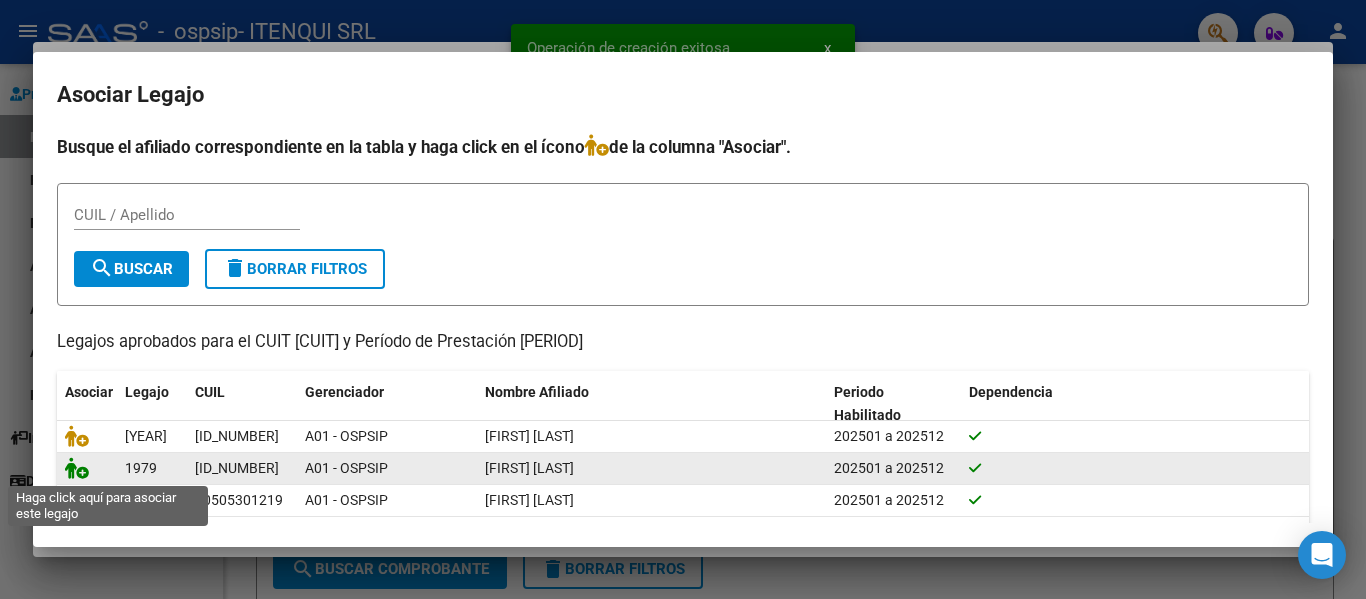 click 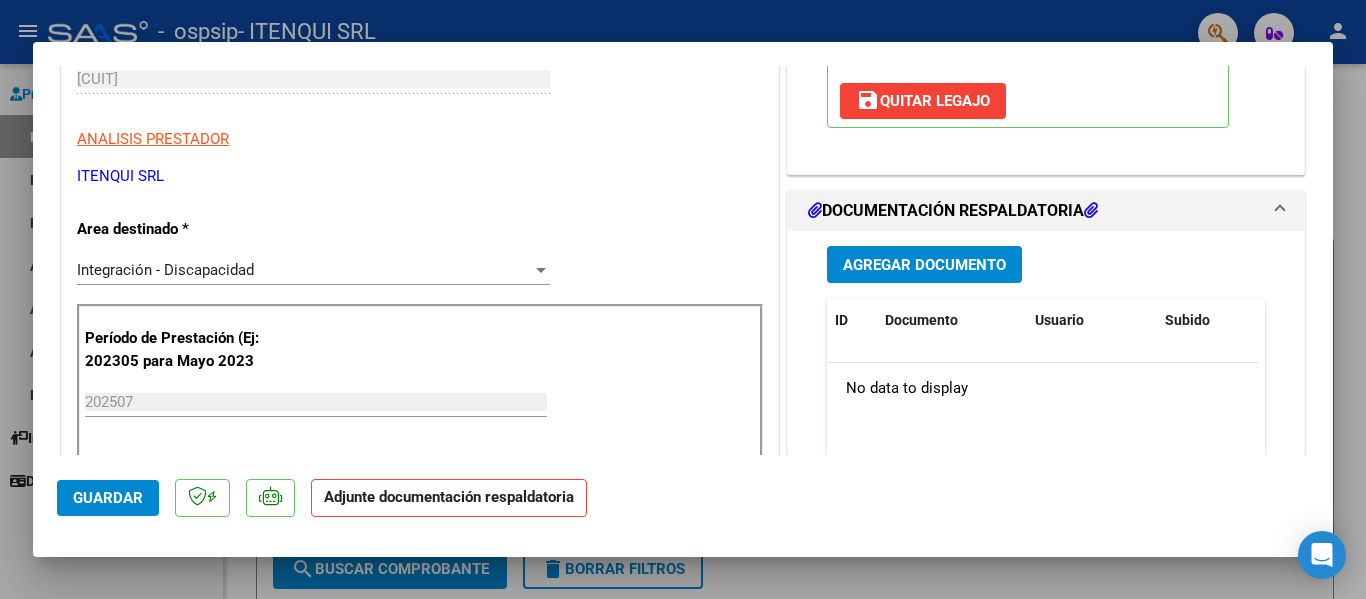 scroll, scrollTop: 360, scrollLeft: 0, axis: vertical 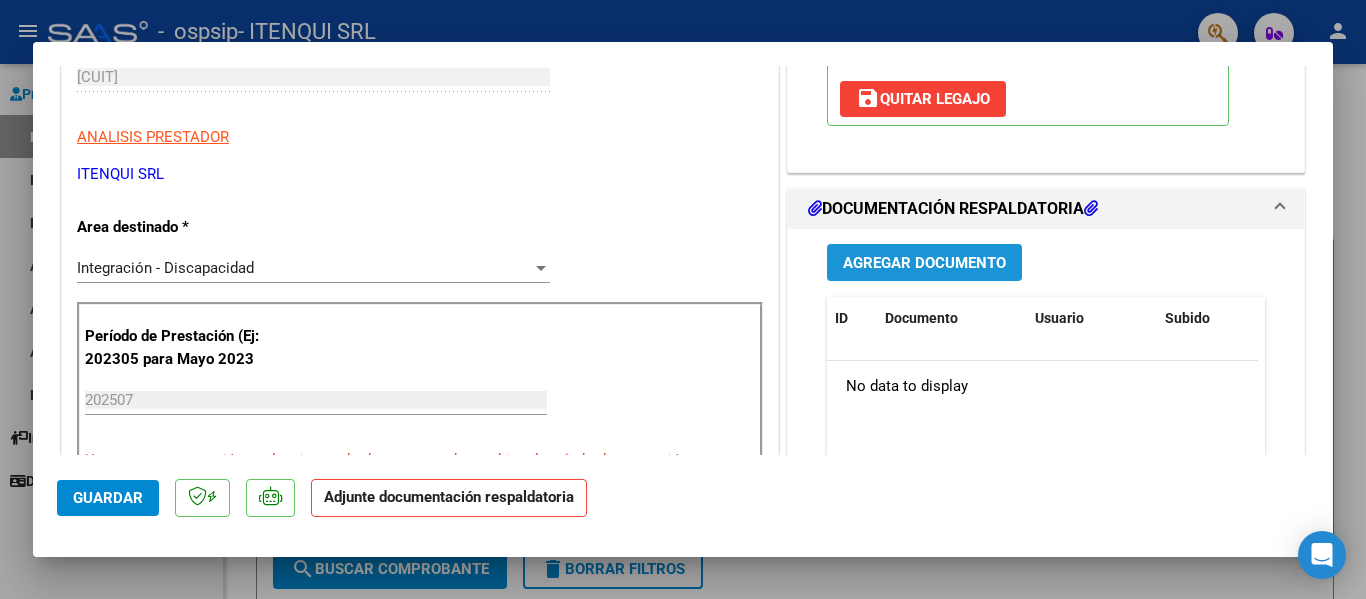 click on "Agregar Documento" at bounding box center [924, 262] 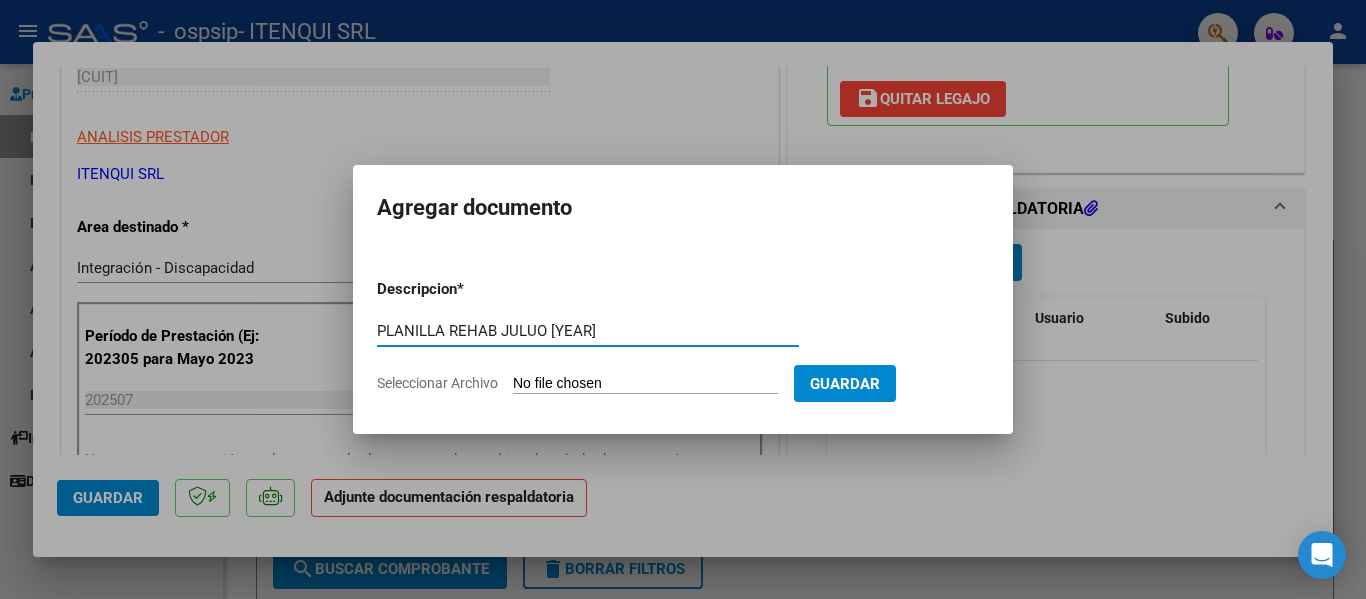 click on "PLANILLA REHAB JULUO [YEAR]" at bounding box center (588, 331) 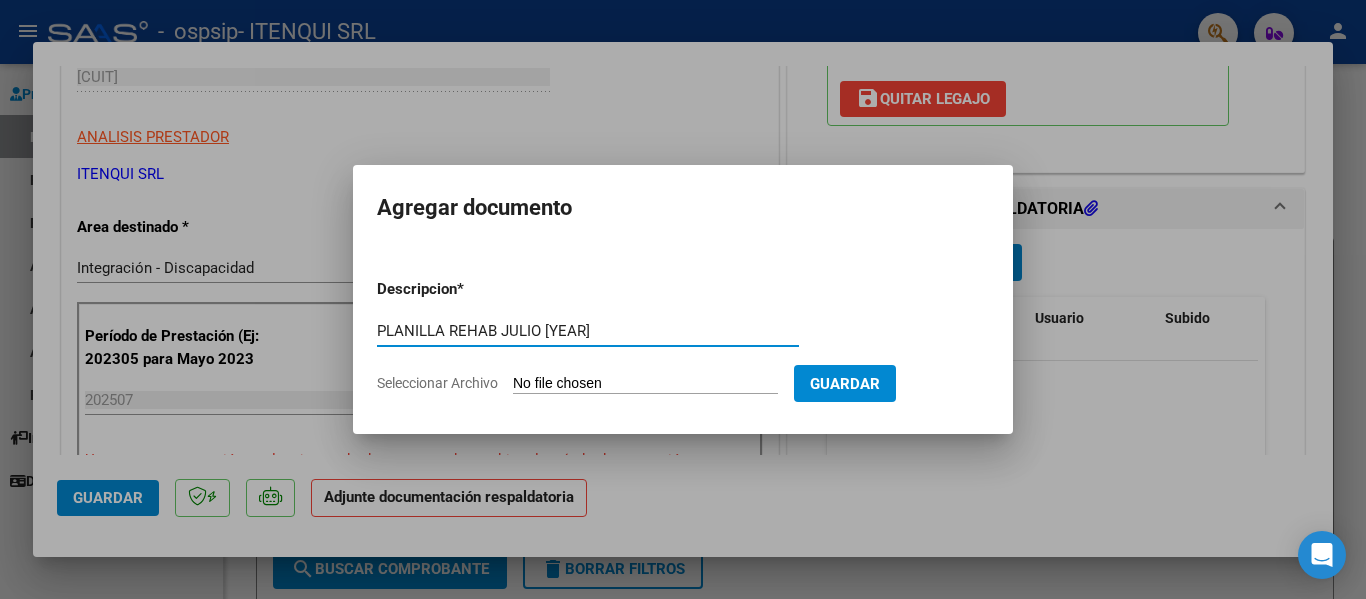 type on "PLANILLA REHAB JULIO [YEAR]" 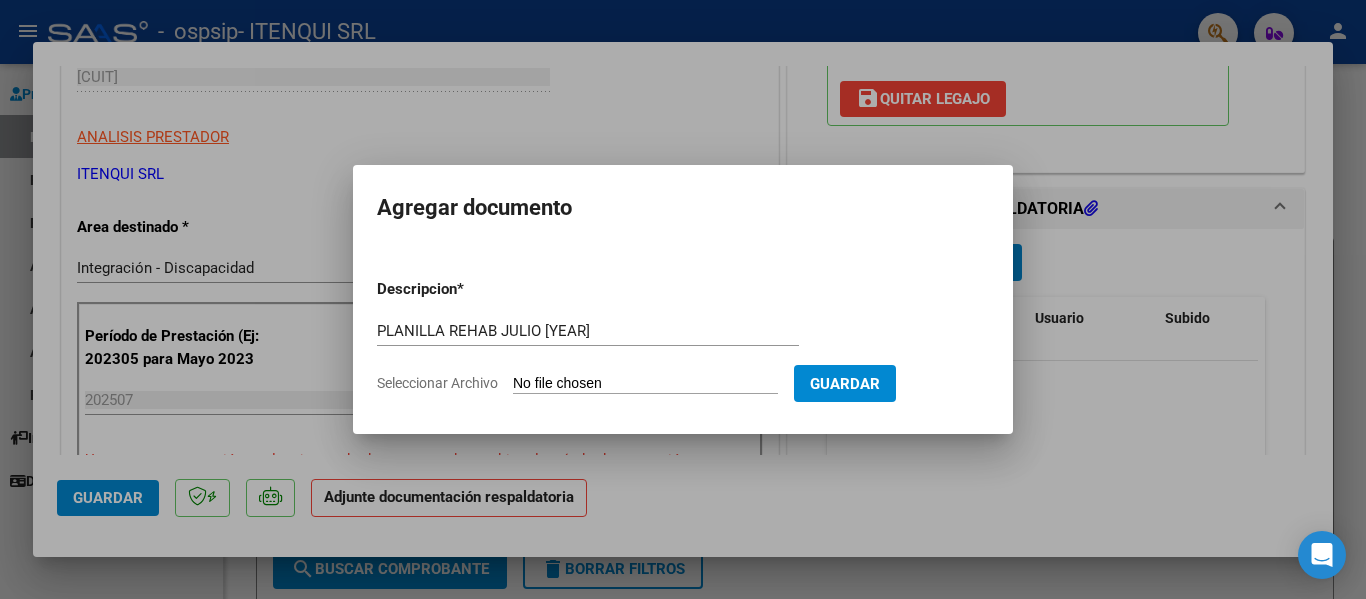 click on "Seleccionar Archivo" at bounding box center (645, 384) 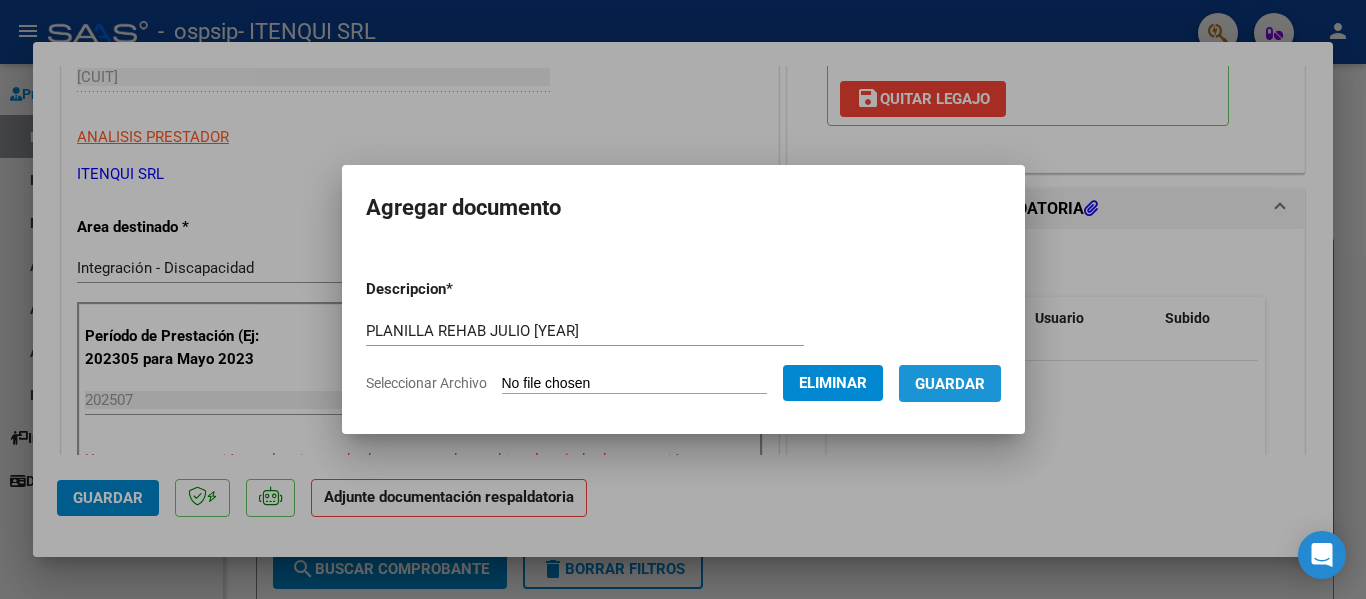 click on "Guardar" at bounding box center (950, 383) 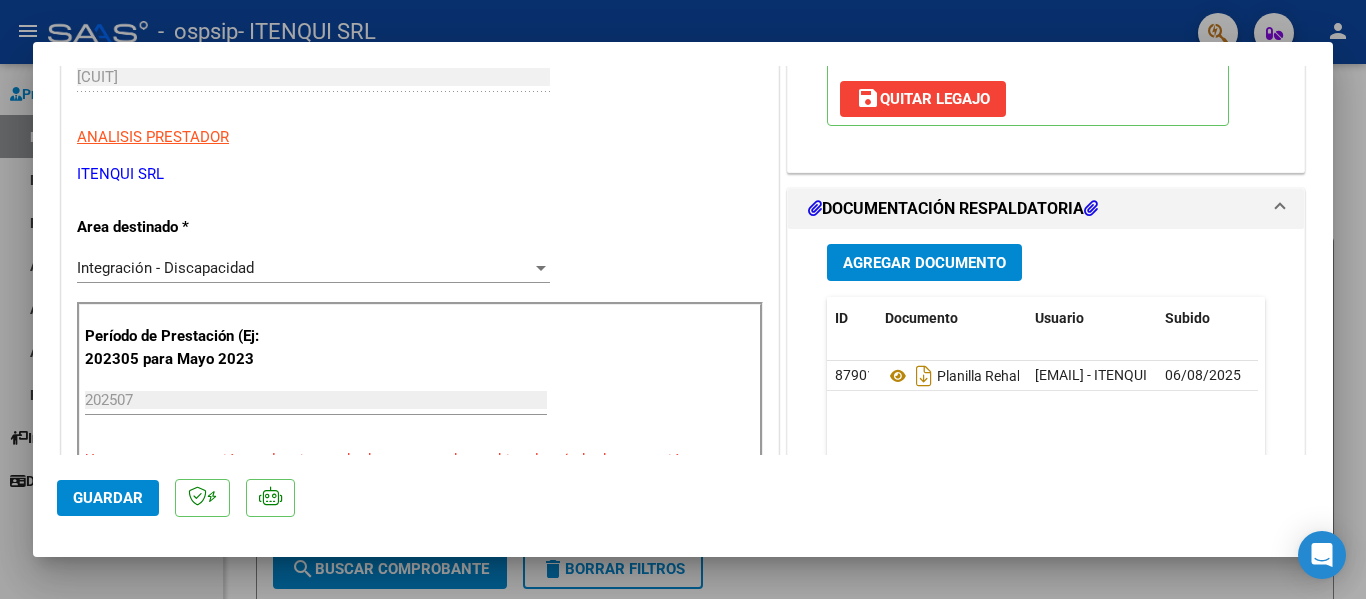 click at bounding box center (683, 299) 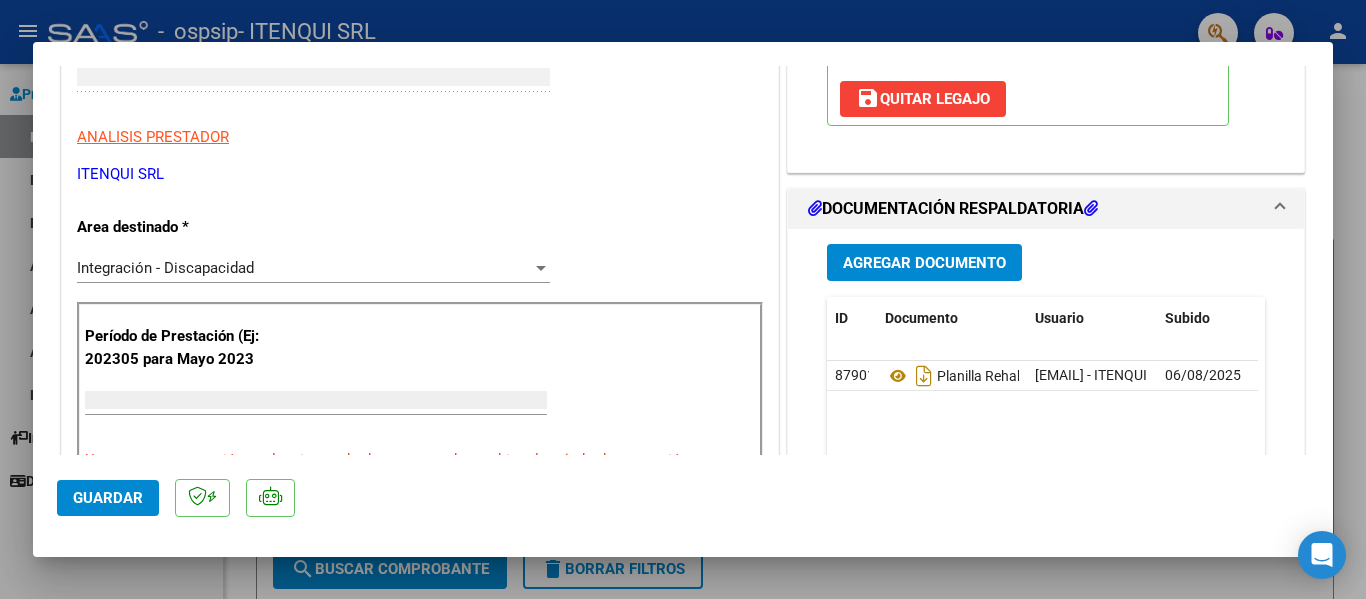 scroll, scrollTop: 299, scrollLeft: 0, axis: vertical 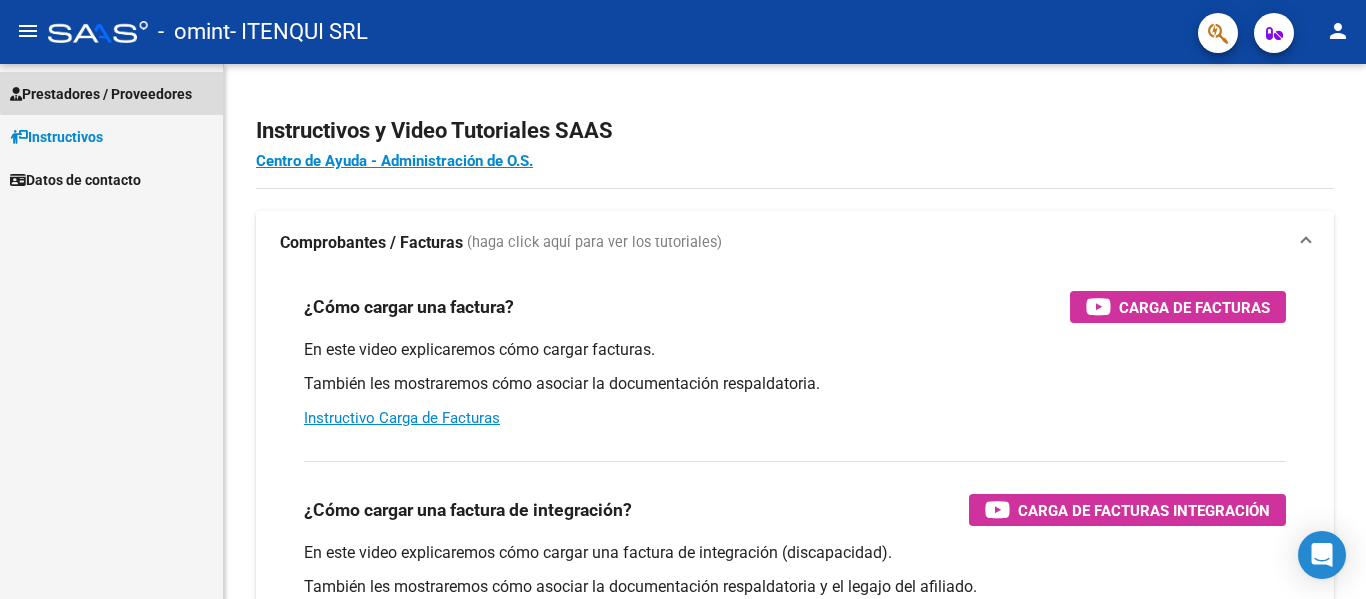 click on "Prestadores / Proveedores" at bounding box center [101, 94] 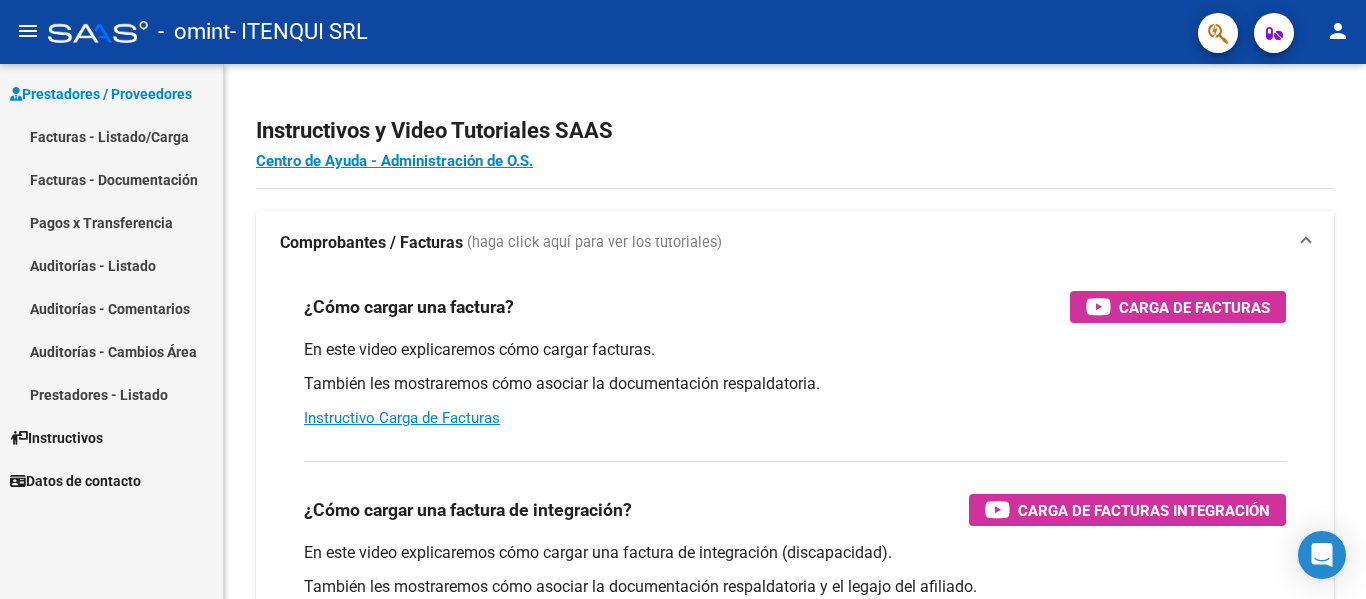 click on "Facturas - Listado/Carga" at bounding box center [111, 136] 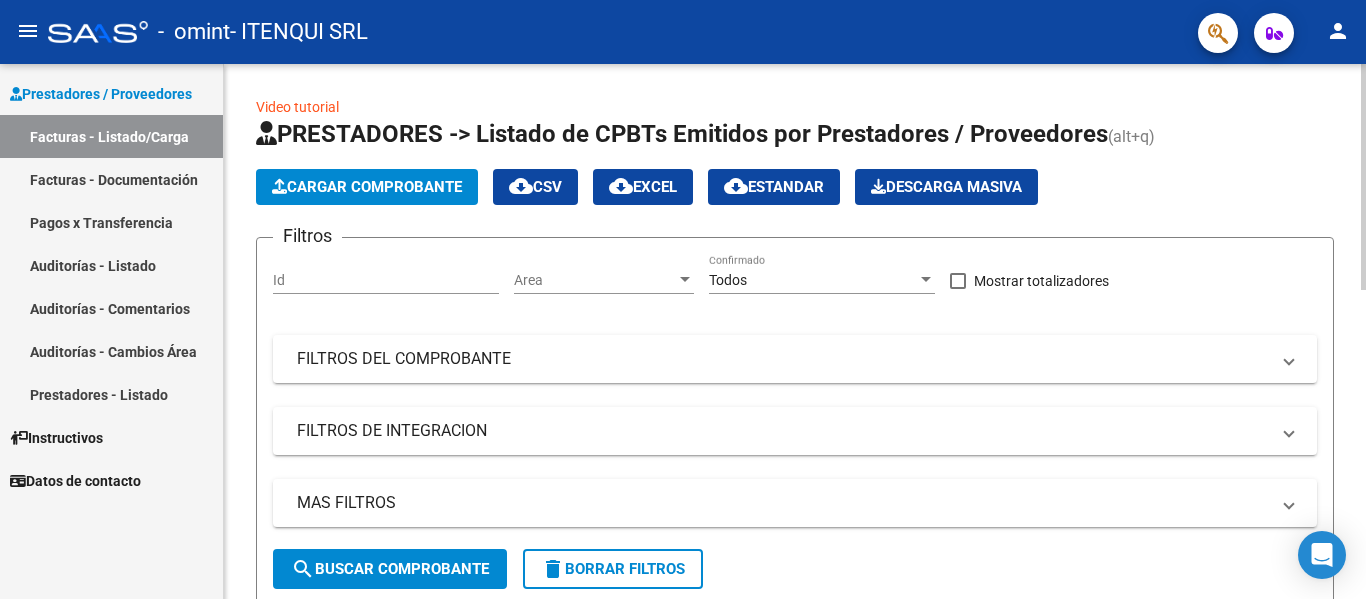 click on "Cargar Comprobante" 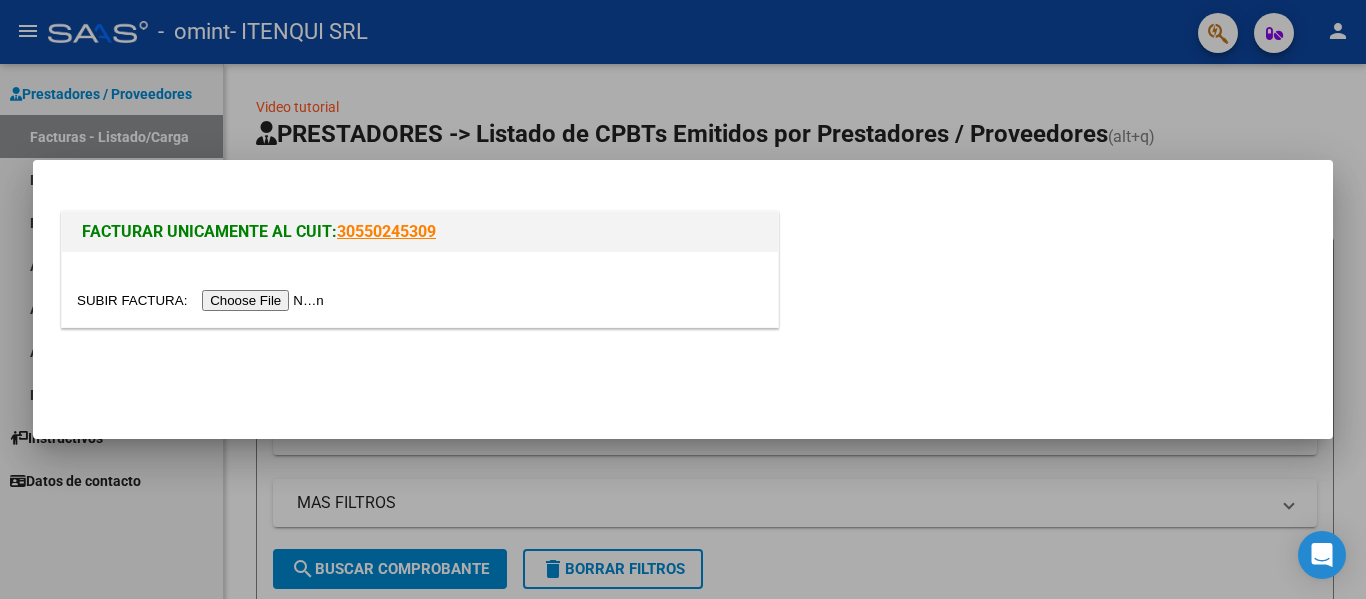 click at bounding box center [203, 300] 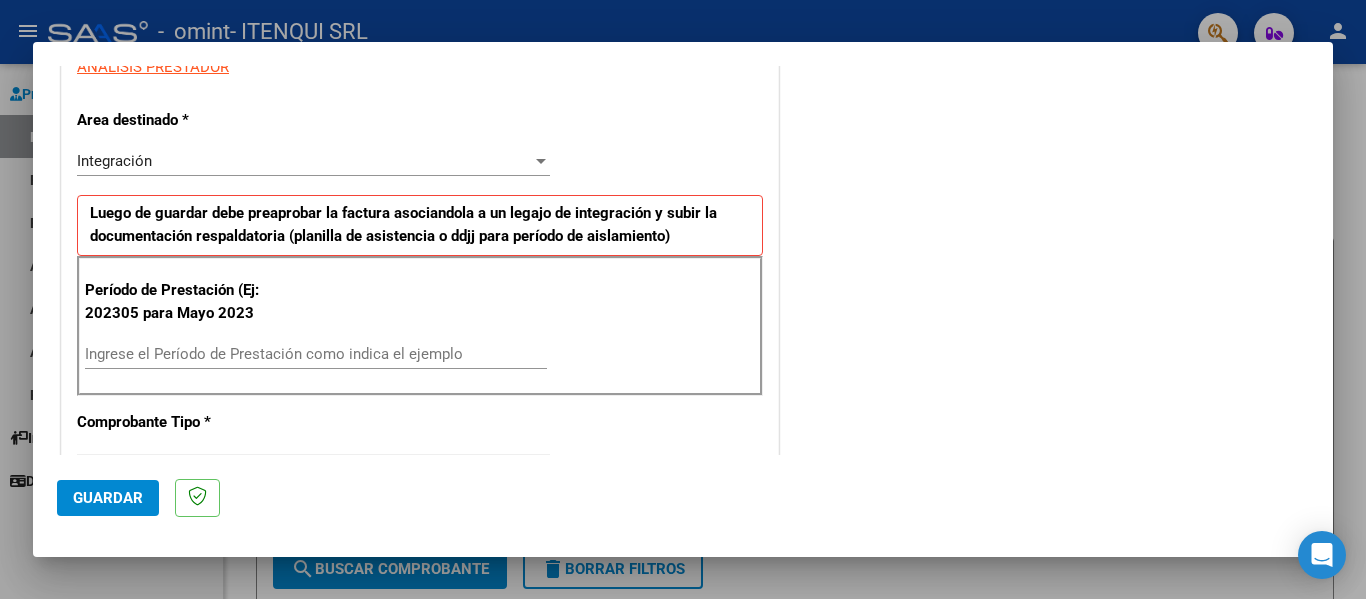 scroll, scrollTop: 392, scrollLeft: 0, axis: vertical 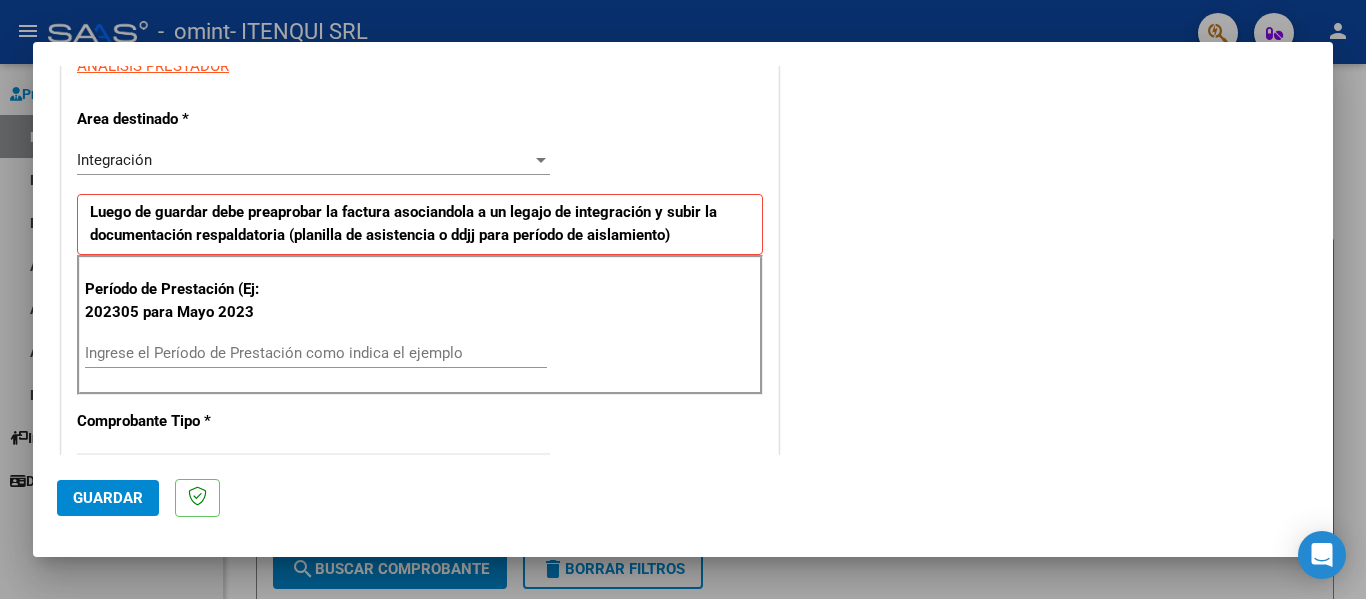 click on "Ingrese el Período de Prestación como indica el ejemplo" at bounding box center [316, 362] 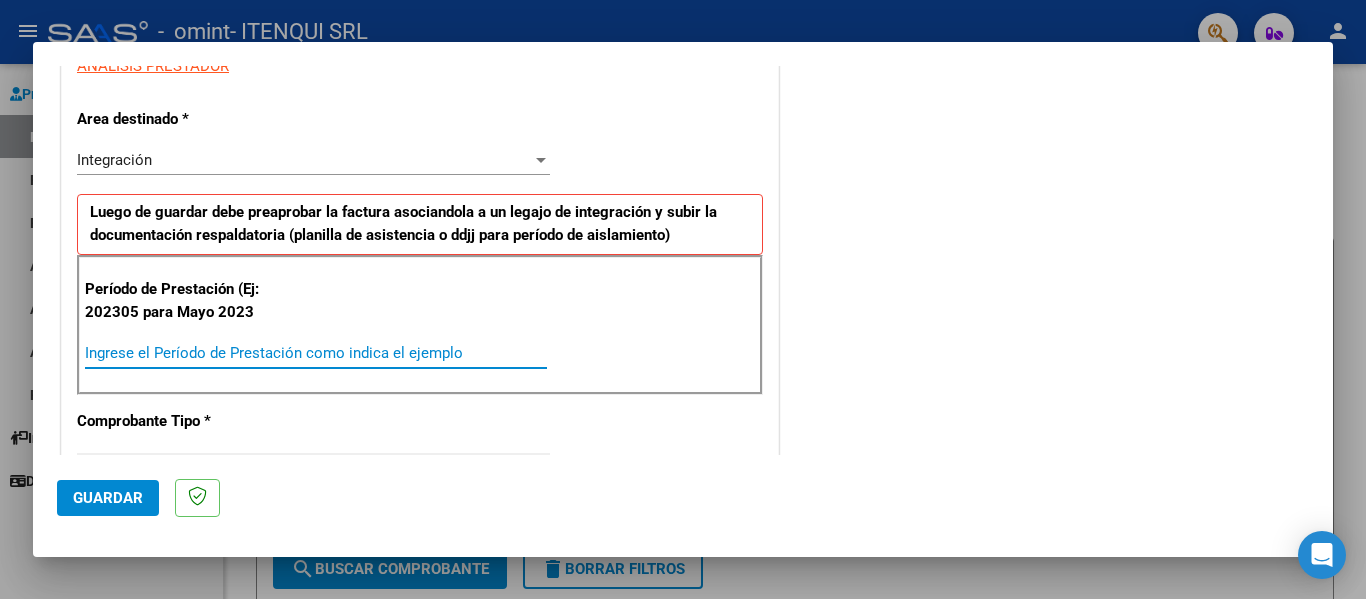 click on "Ingrese el Período de Prestación como indica el ejemplo" at bounding box center (316, 353) 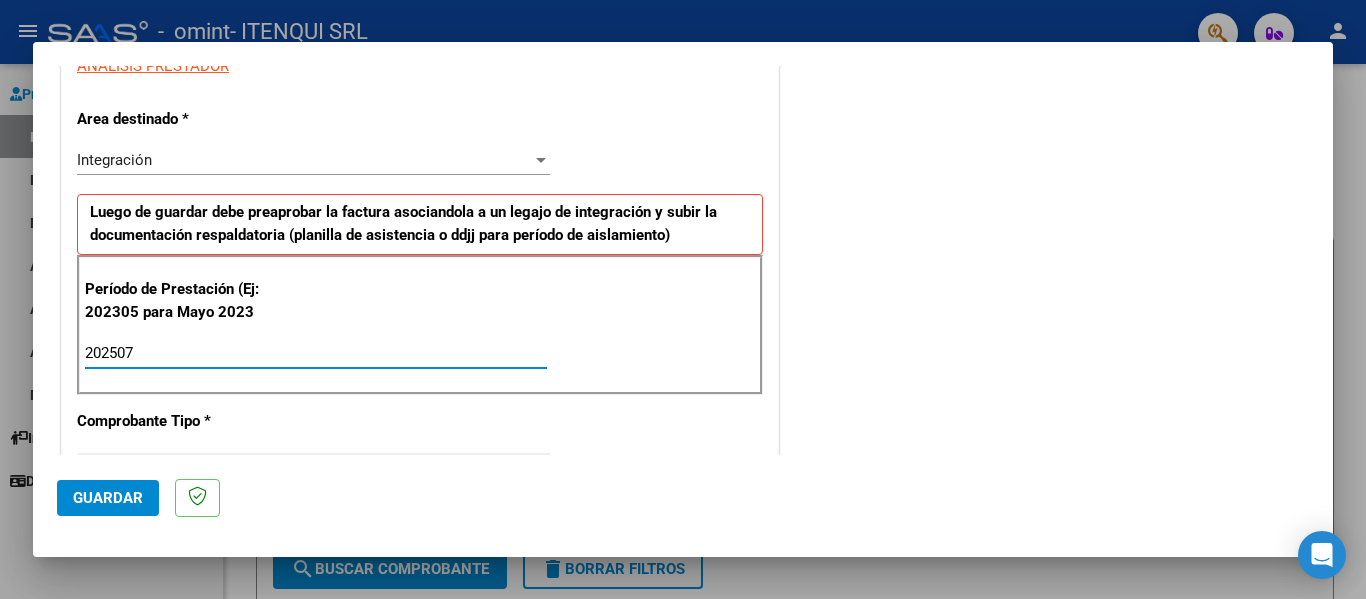 type on "202507" 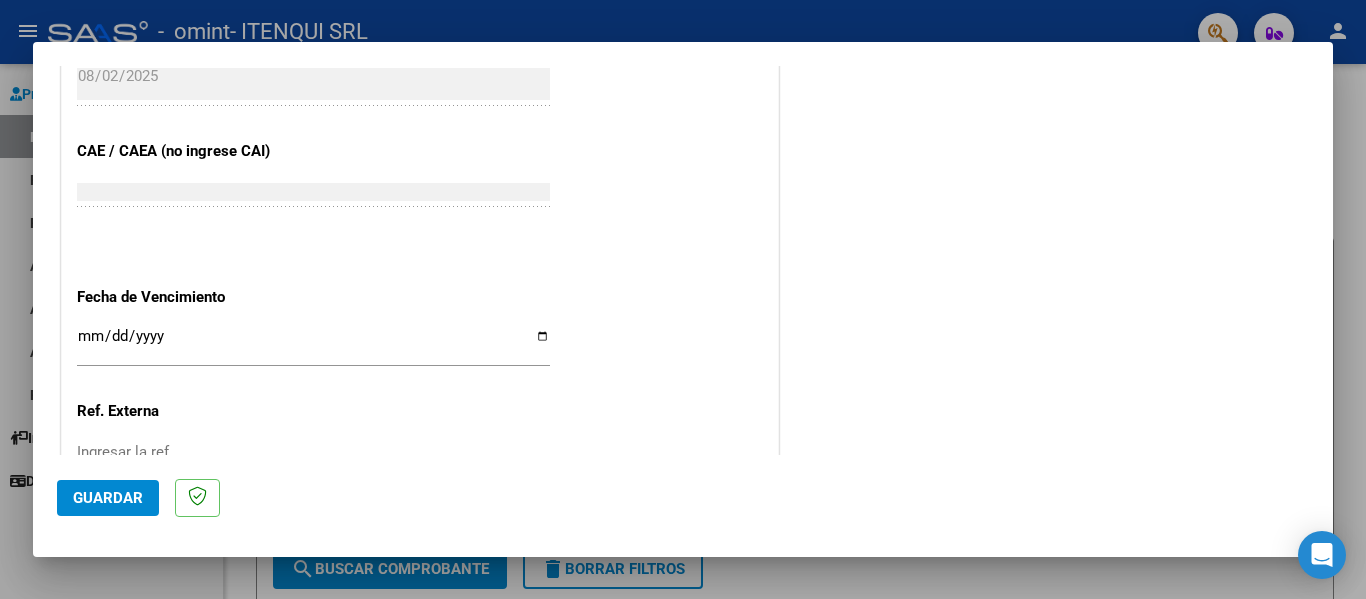 scroll, scrollTop: 1198, scrollLeft: 0, axis: vertical 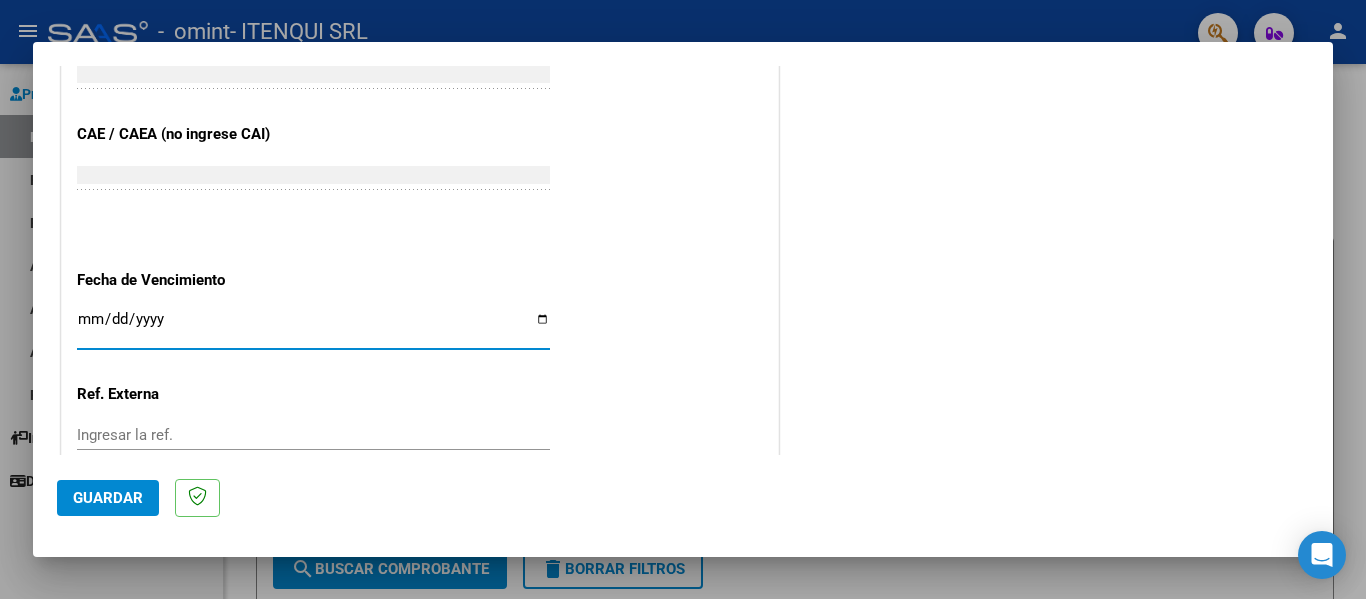 click on "Ingresar la fecha" at bounding box center (313, 327) 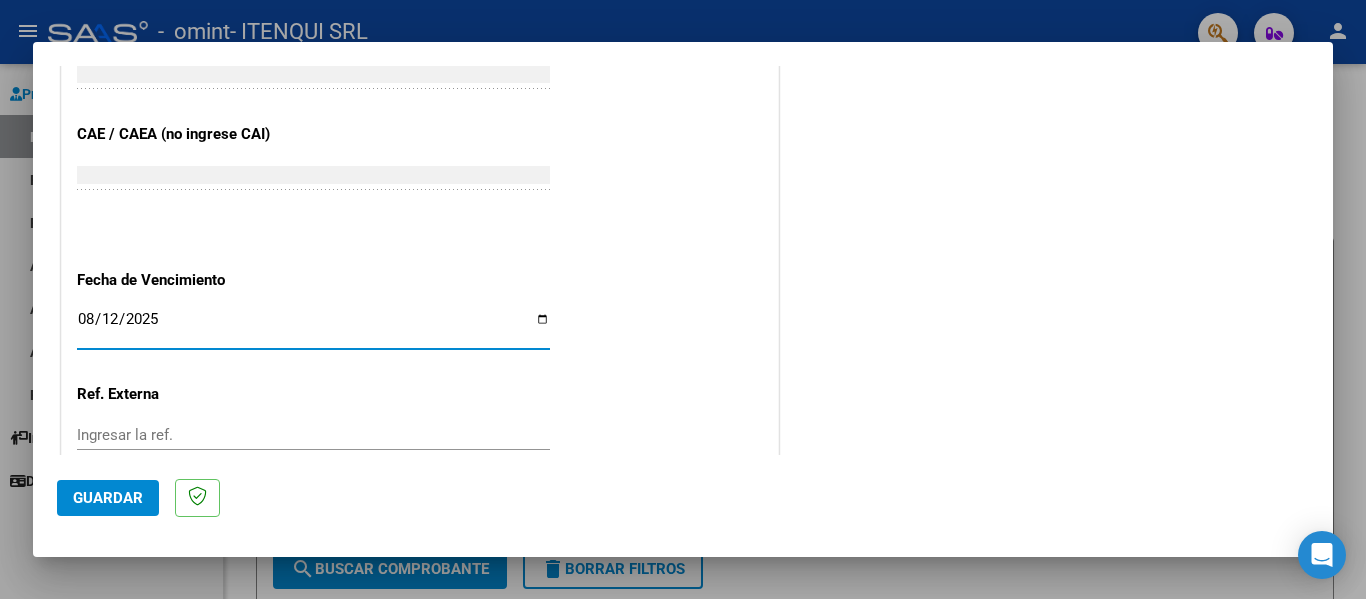 scroll, scrollTop: 1315, scrollLeft: 0, axis: vertical 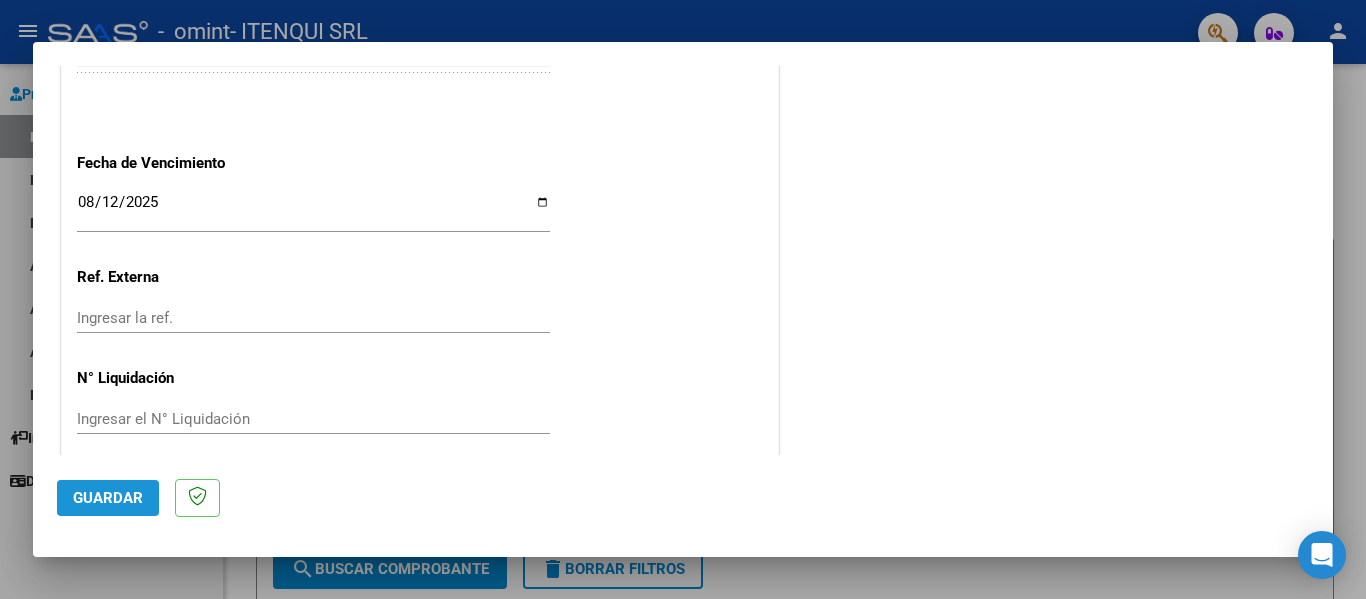 click on "Guardar" 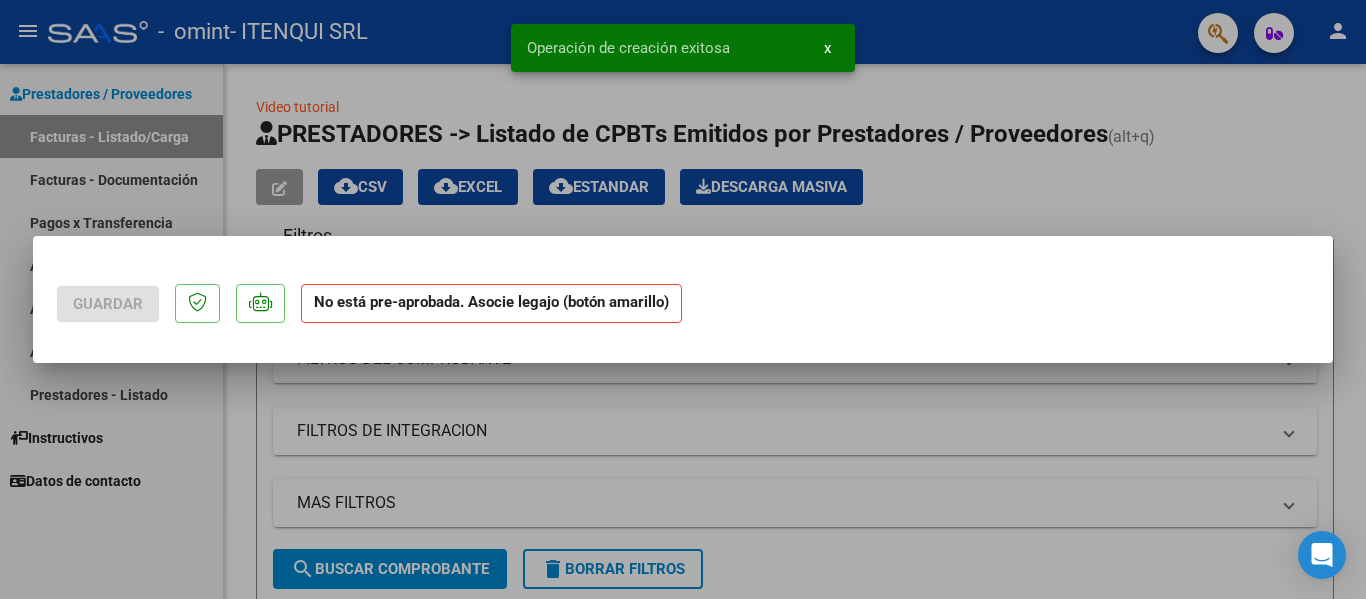 scroll, scrollTop: 0, scrollLeft: 0, axis: both 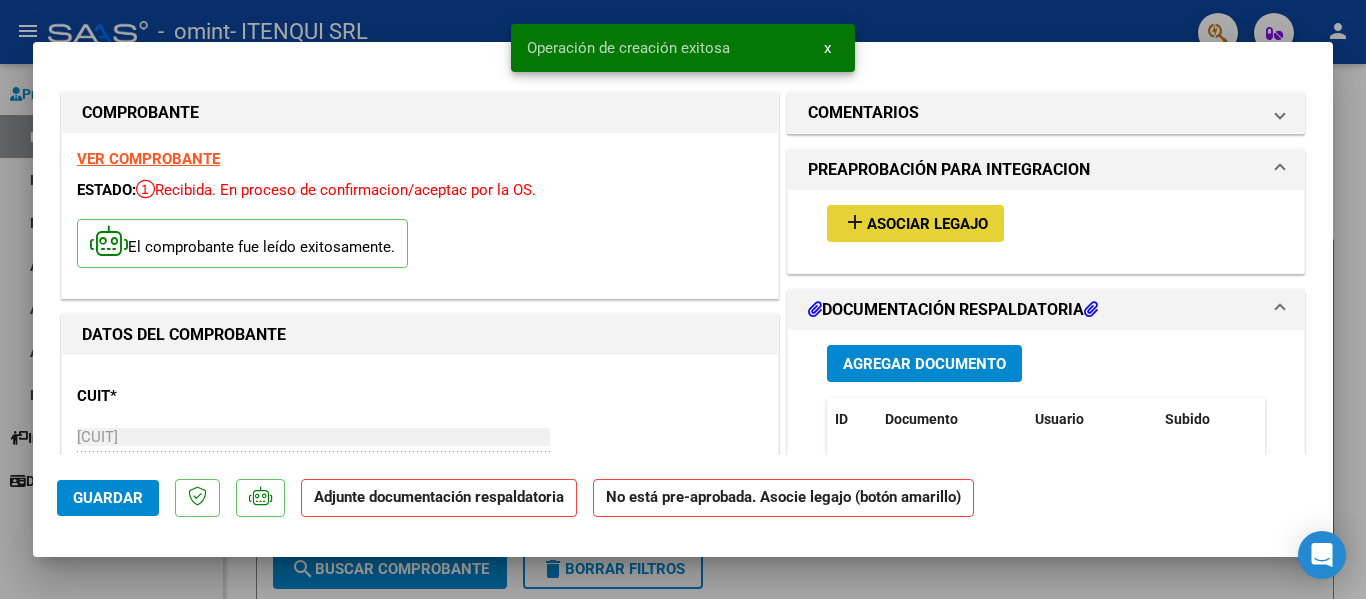 click on "Asociar Legajo" at bounding box center (927, 224) 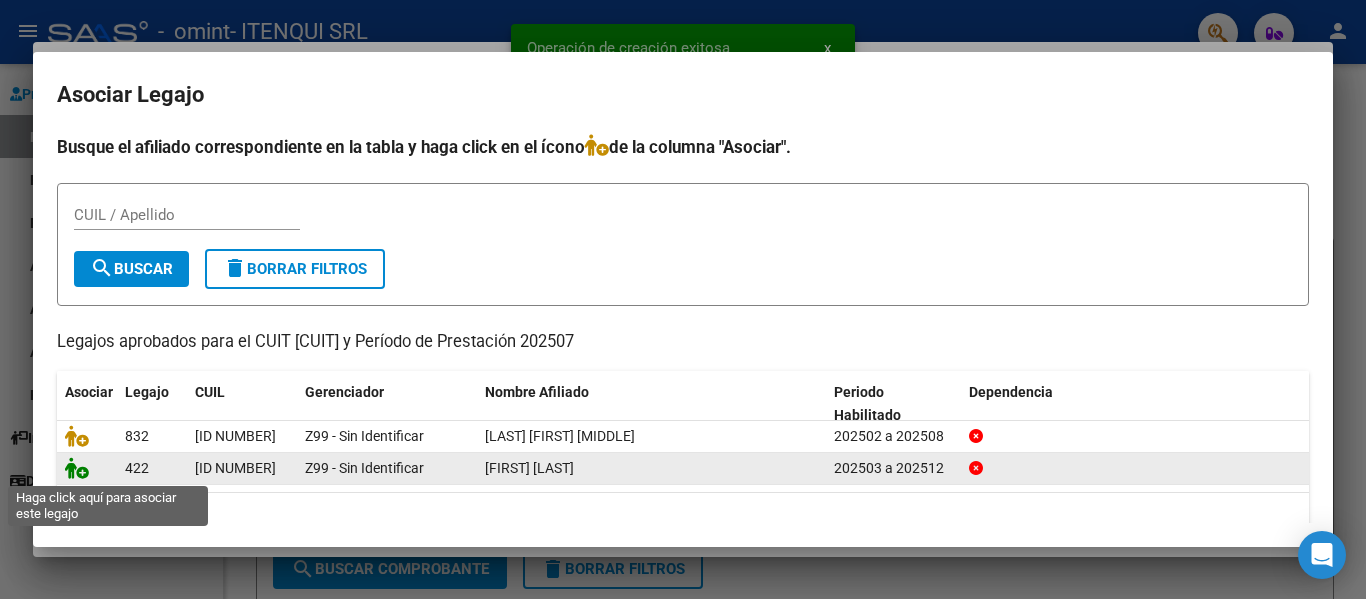 click 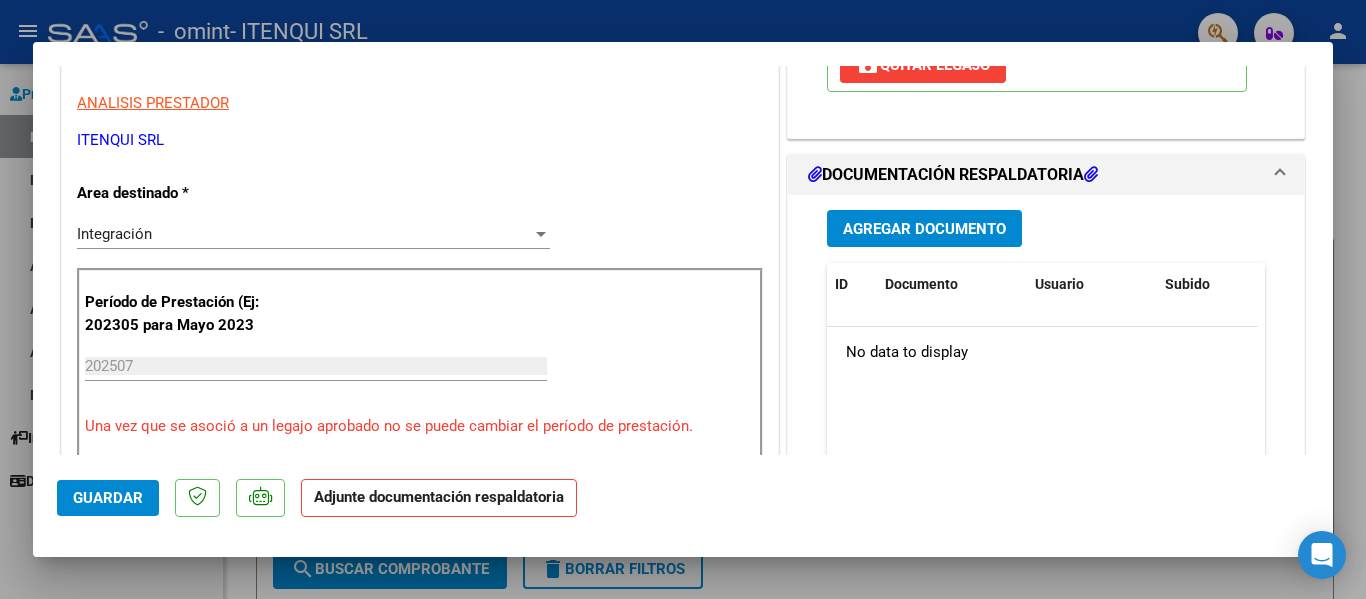 scroll, scrollTop: 395, scrollLeft: 0, axis: vertical 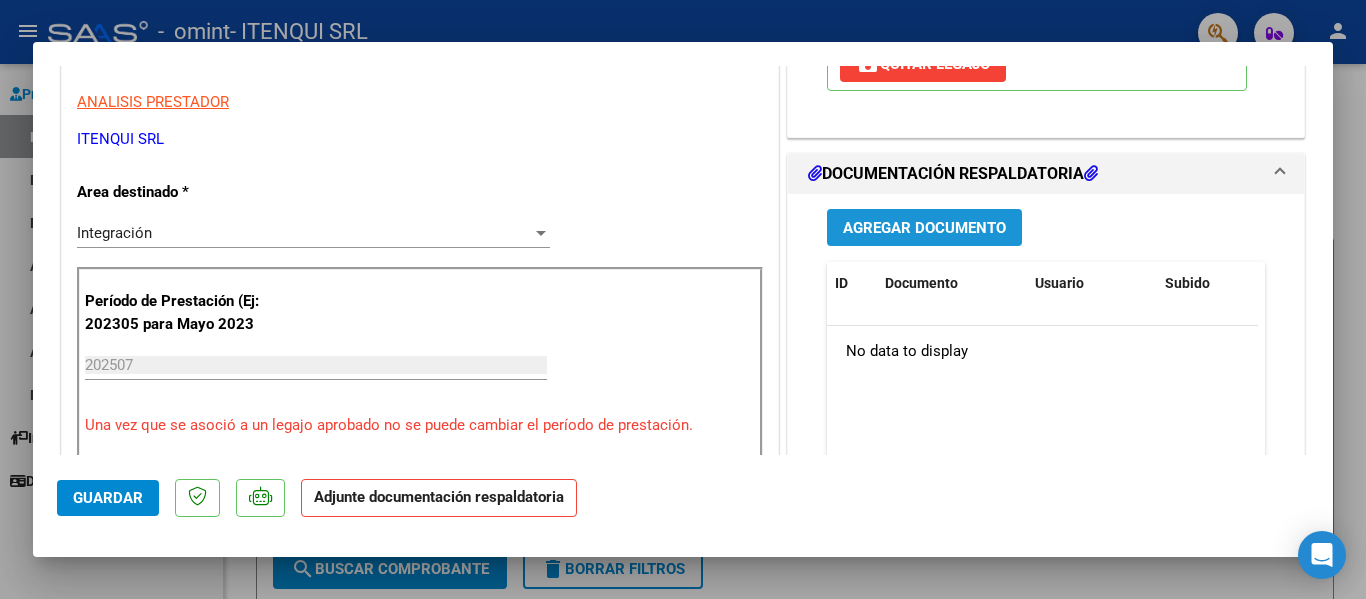 click on "Agregar Documento" at bounding box center [924, 228] 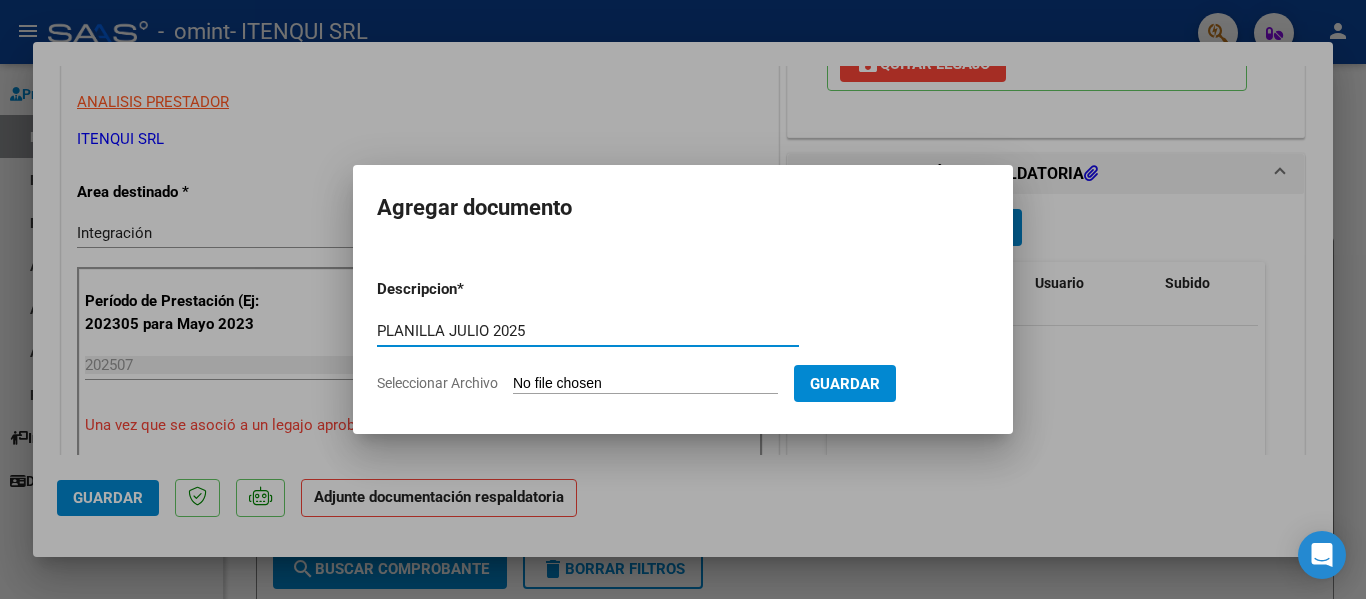 type on "PLANILLA JULIO 2025" 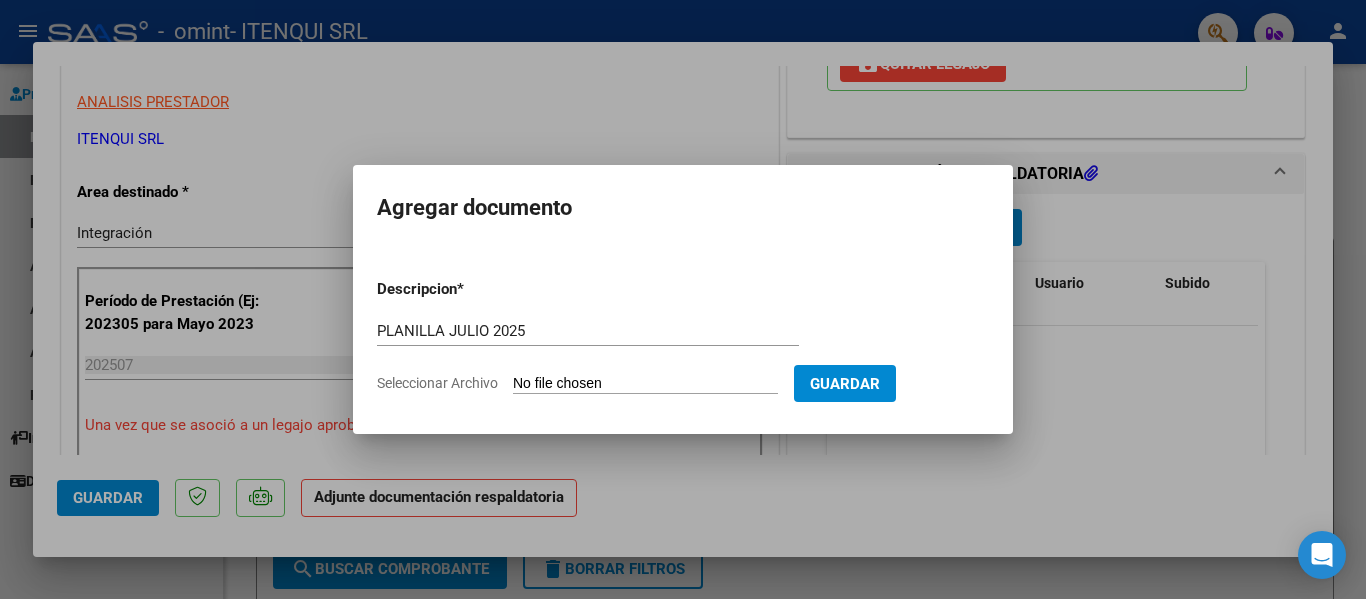click on "Seleccionar Archivo" at bounding box center (645, 384) 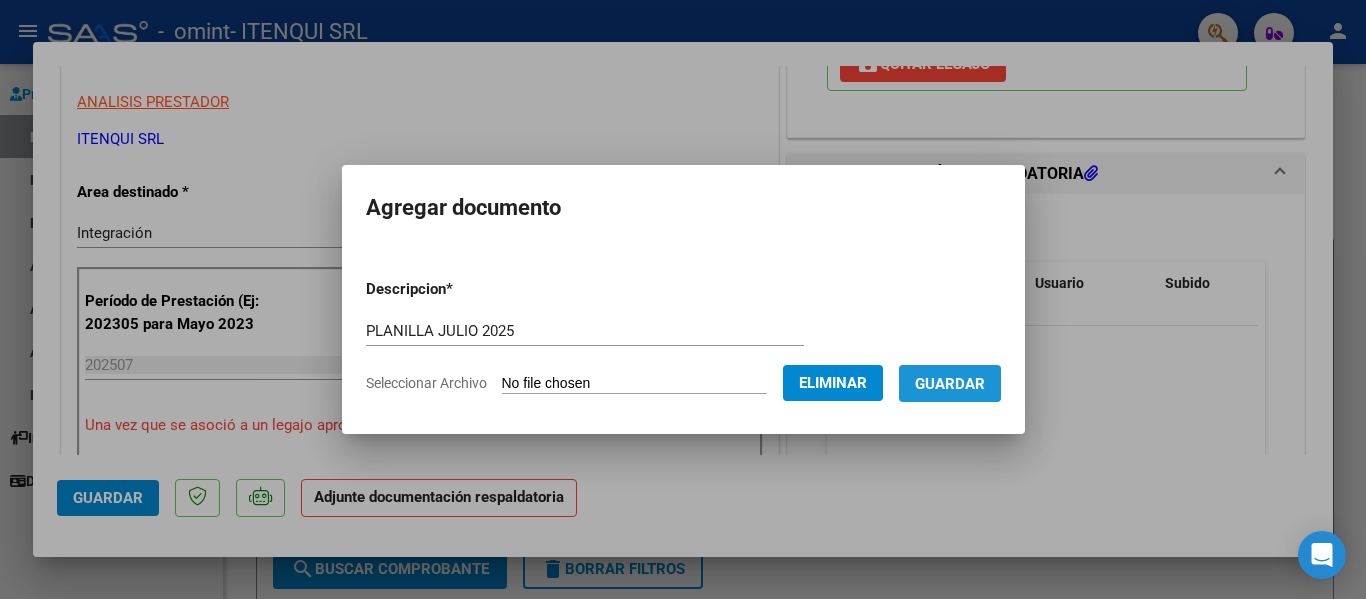click on "Guardar" at bounding box center [950, 384] 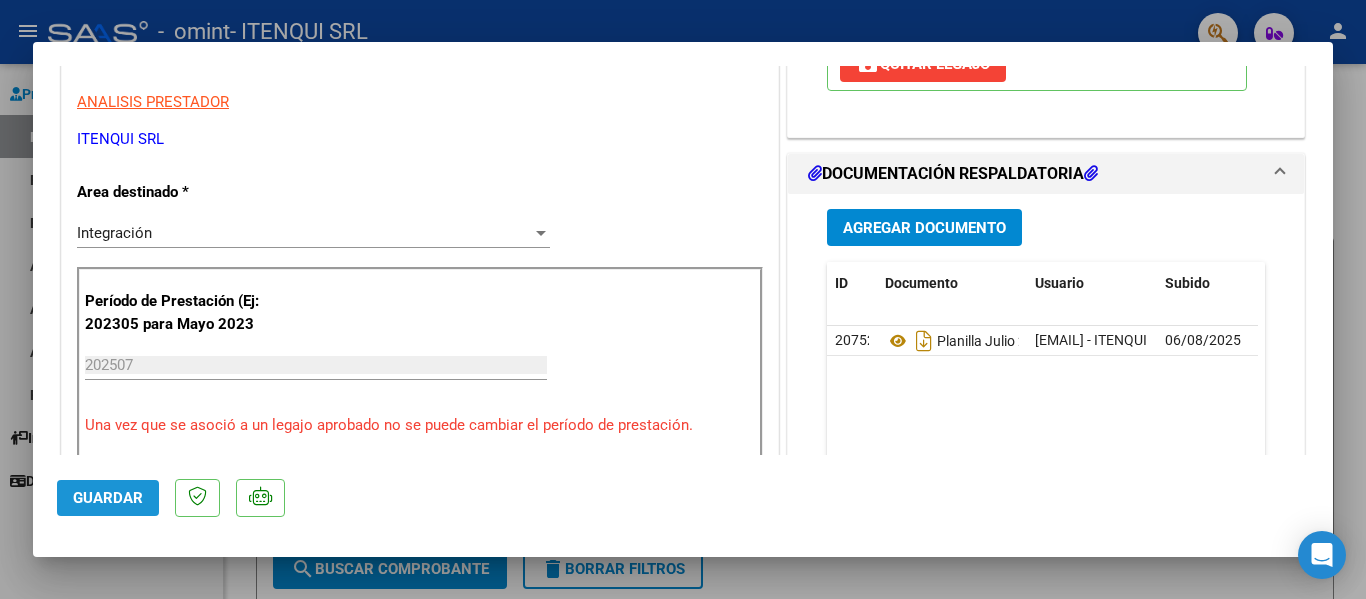 click on "Guardar" 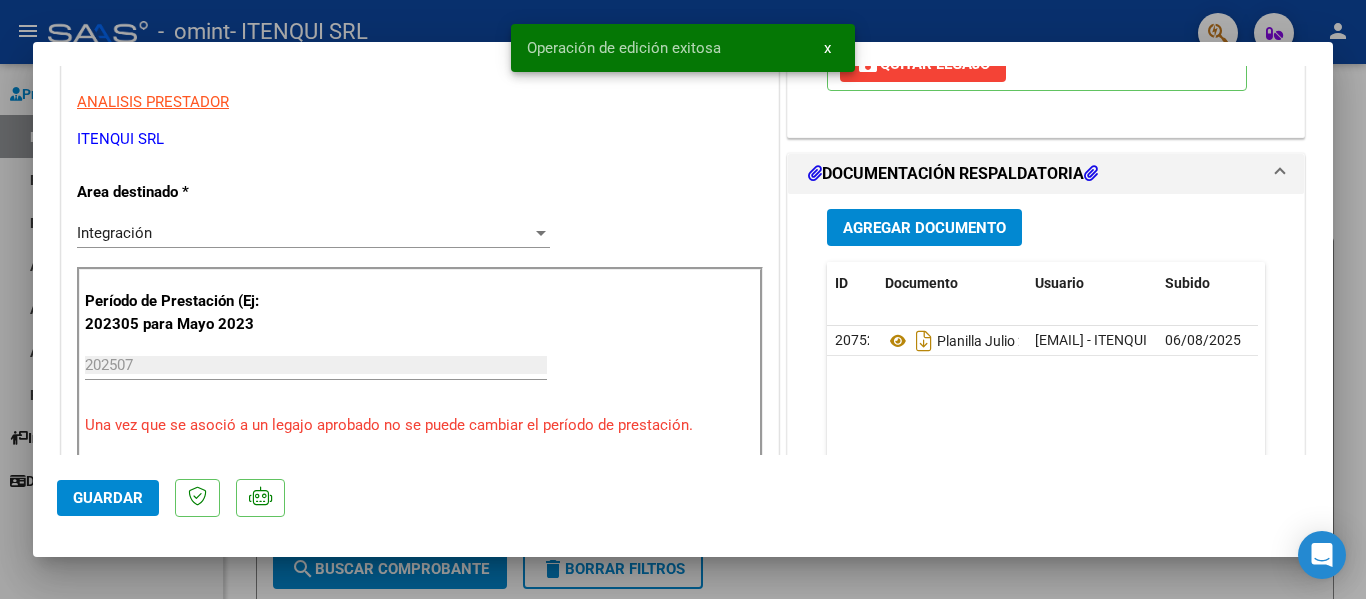 click at bounding box center (683, 299) 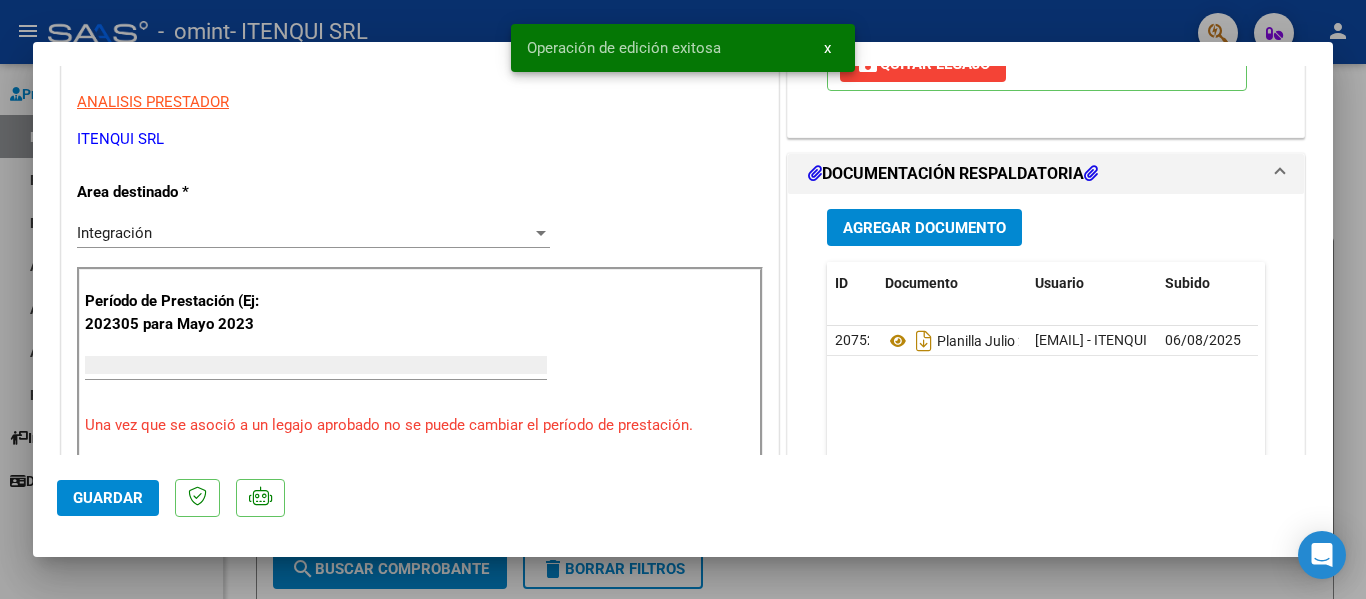 scroll, scrollTop: 0, scrollLeft: 0, axis: both 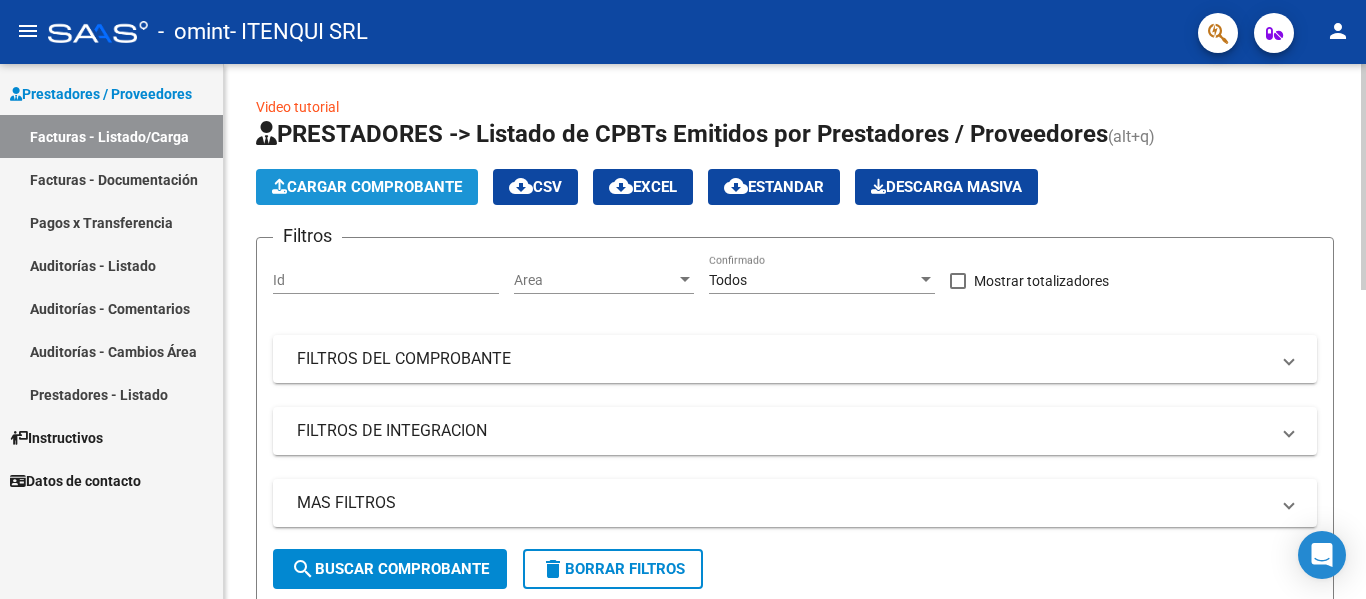 click on "Cargar Comprobante" 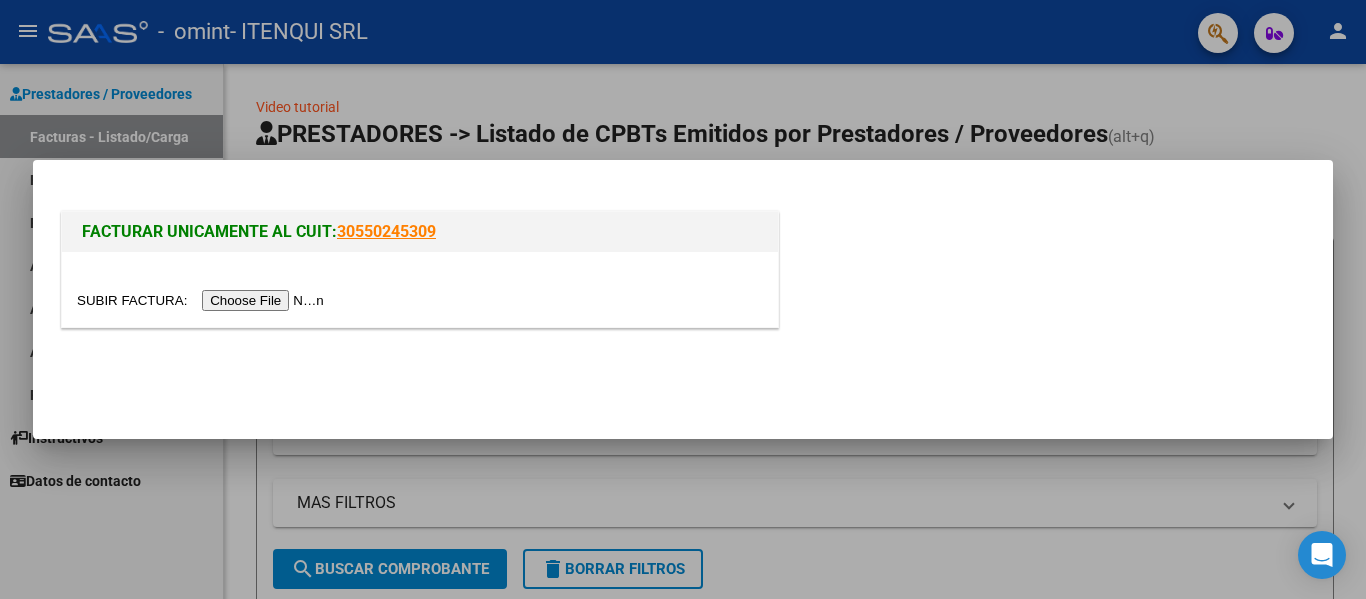 click at bounding box center (203, 300) 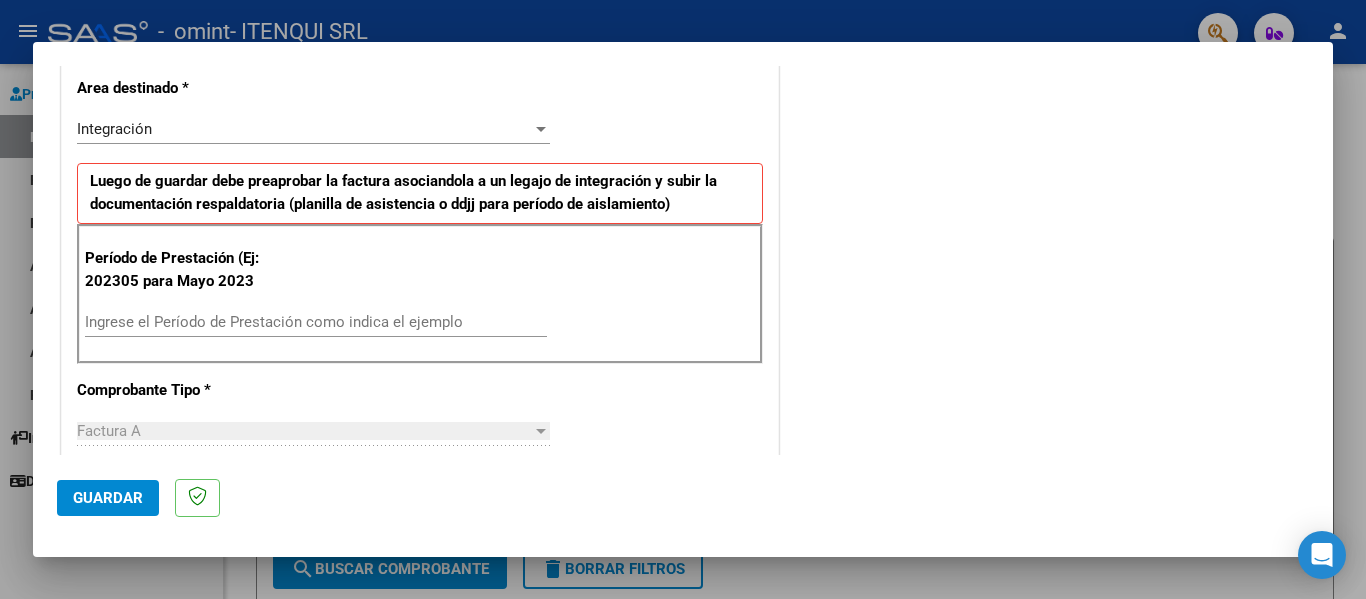 scroll, scrollTop: 422, scrollLeft: 0, axis: vertical 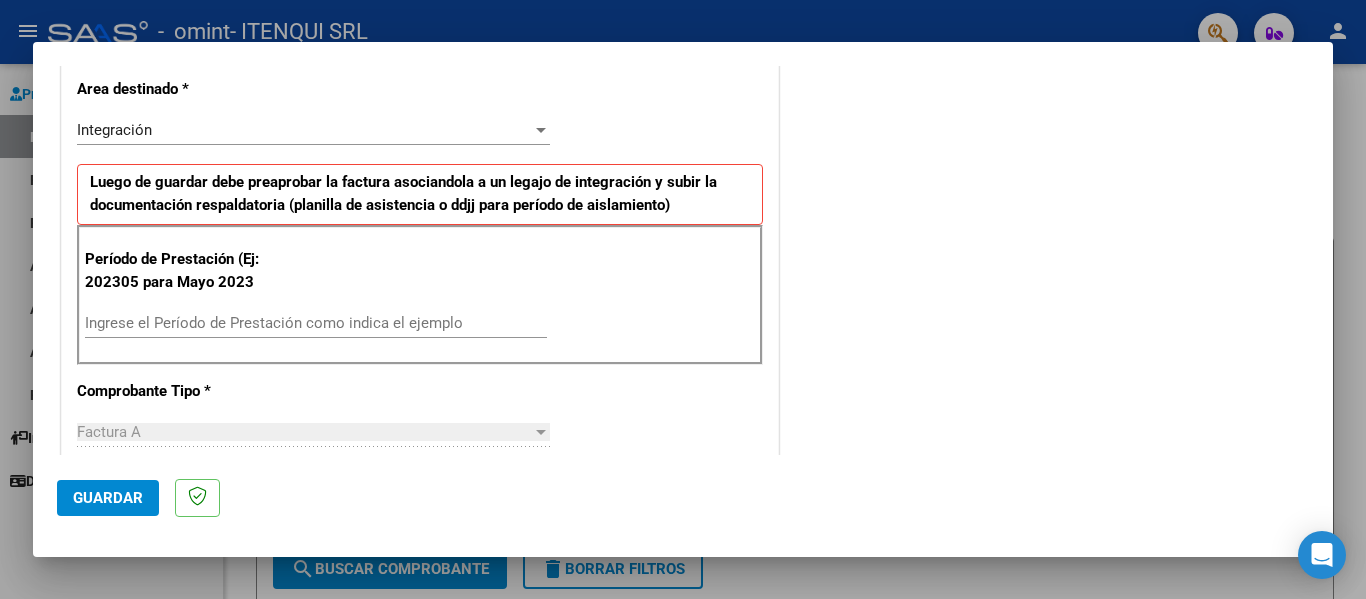 click on "Ingrese el Período de Prestación como indica el ejemplo" at bounding box center [316, 323] 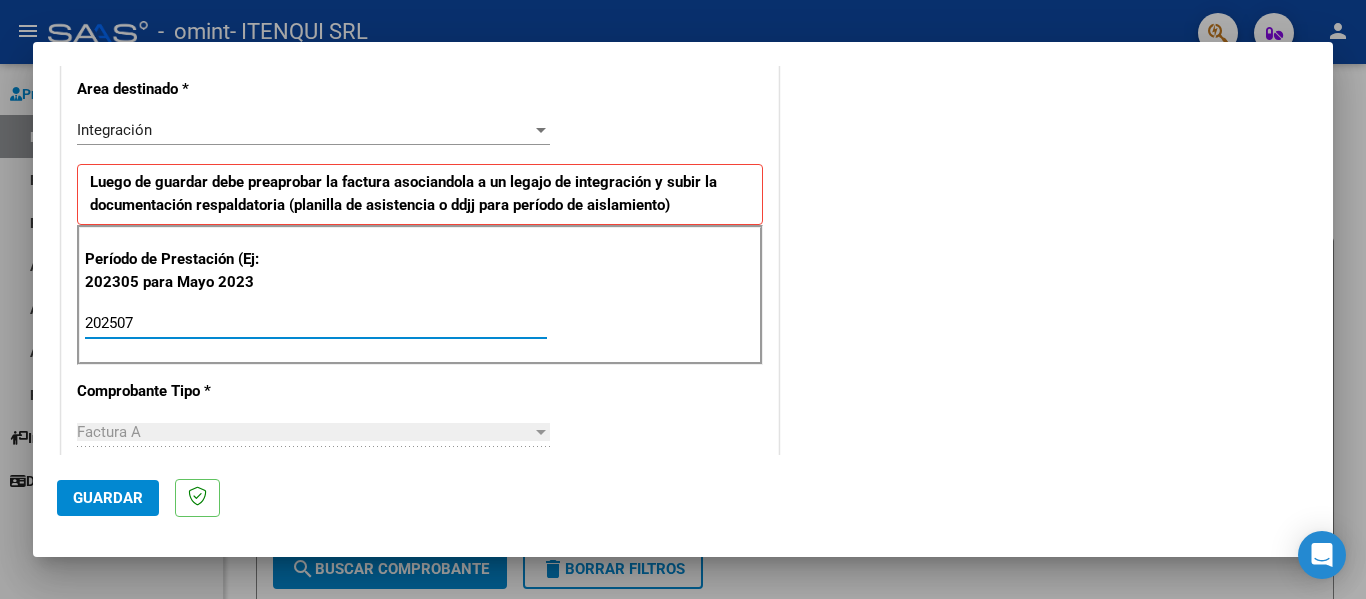 type on "202507" 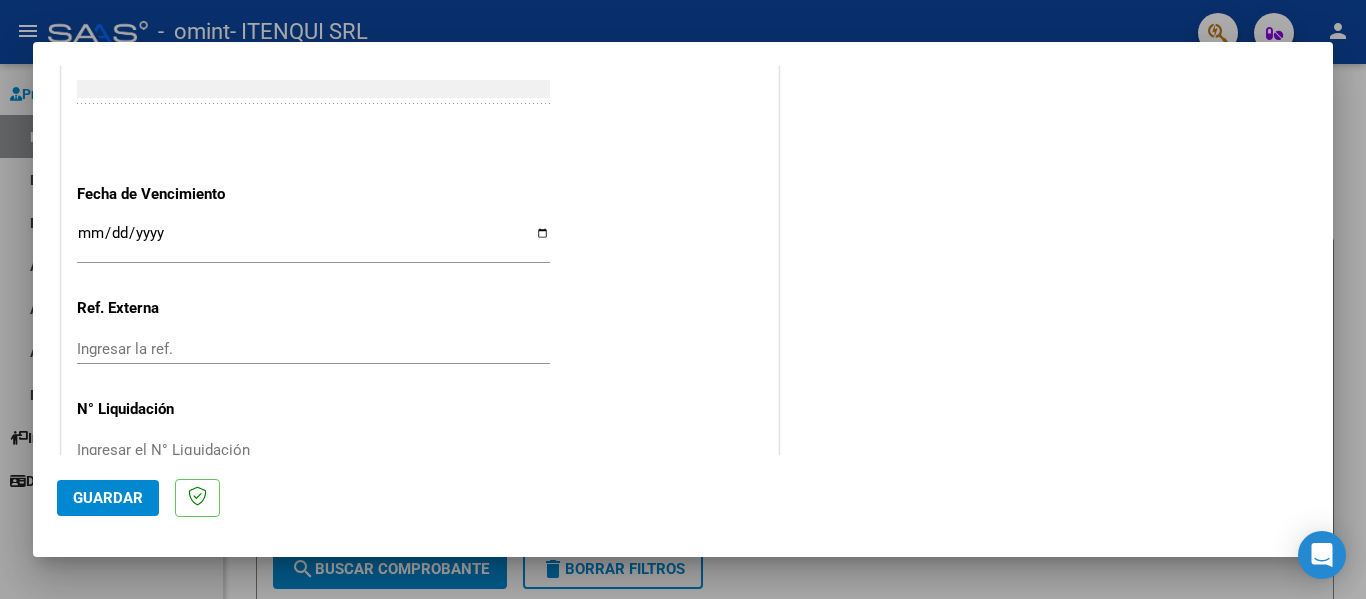 scroll, scrollTop: 1285, scrollLeft: 0, axis: vertical 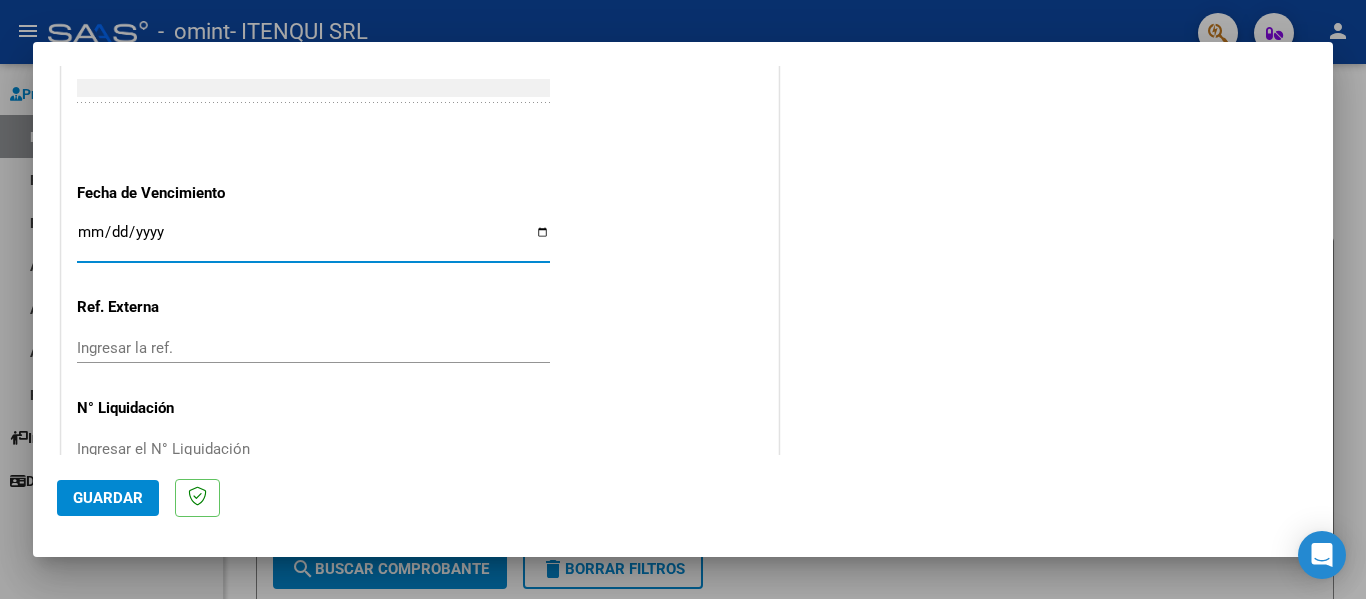 click on "Ingresar la fecha" at bounding box center [313, 240] 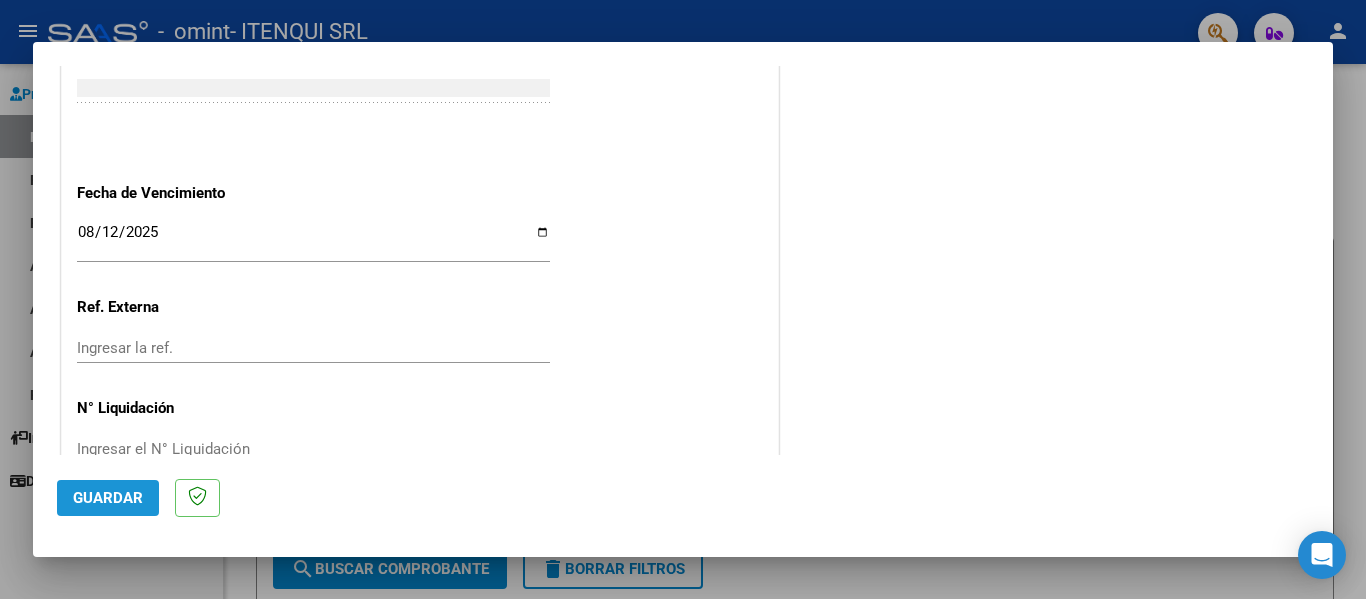 click on "Guardar" 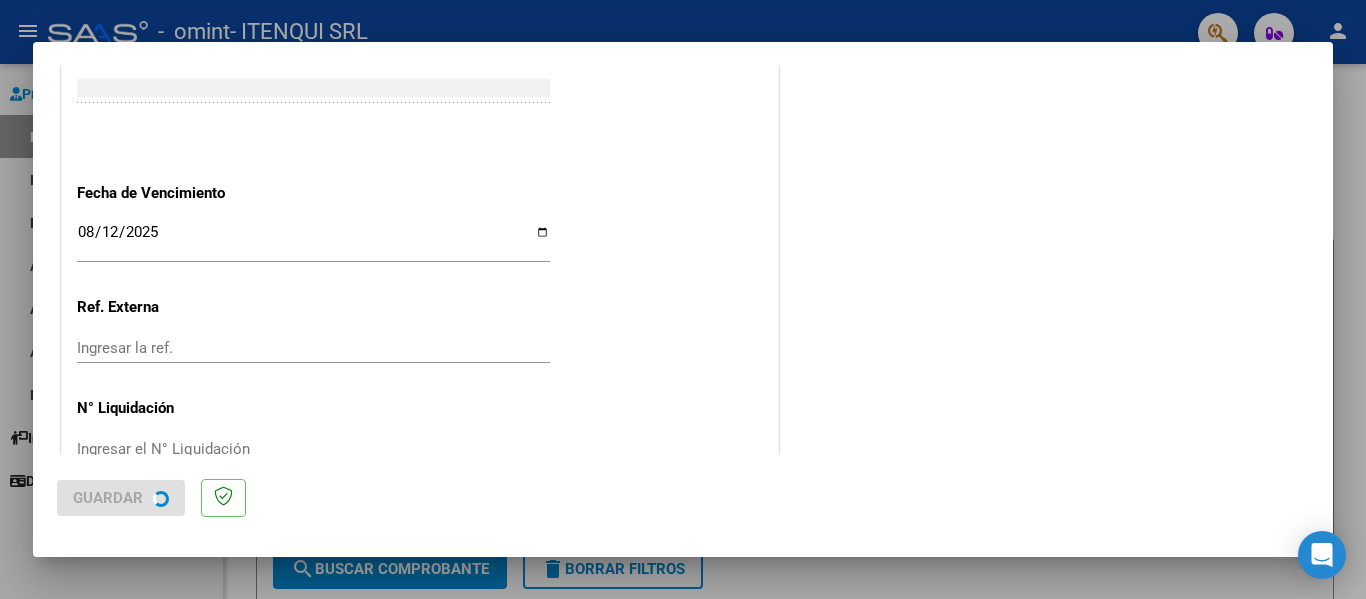 scroll, scrollTop: 0, scrollLeft: 0, axis: both 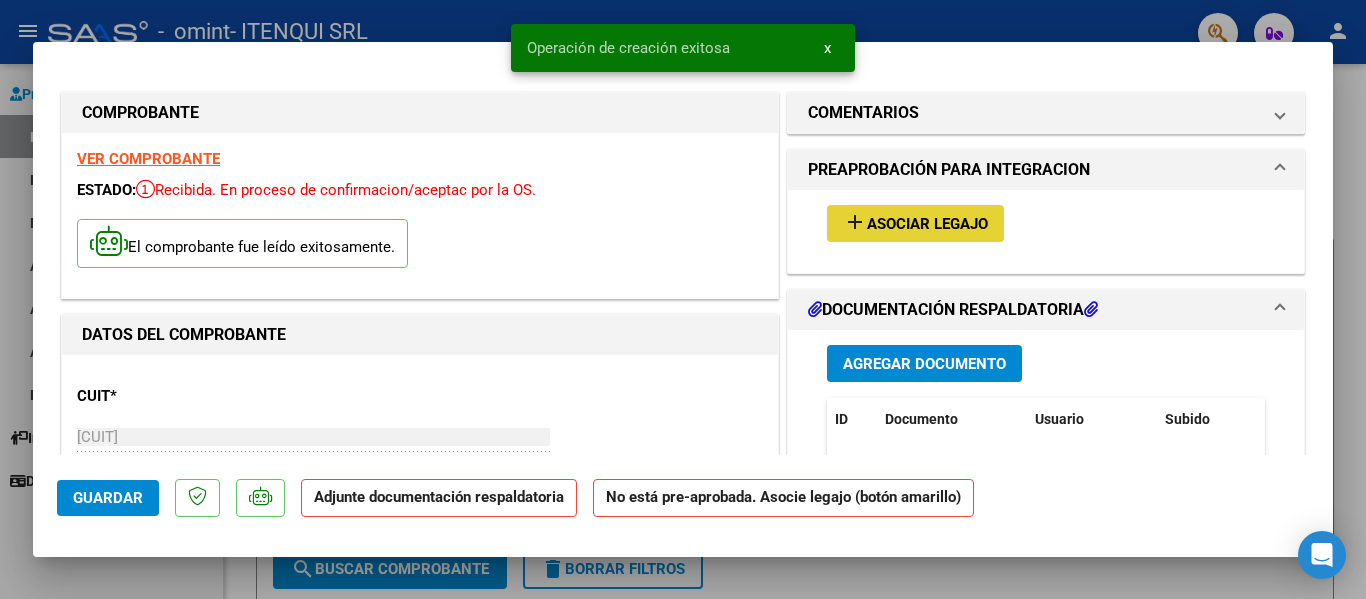 click on "Asociar Legajo" at bounding box center (927, 224) 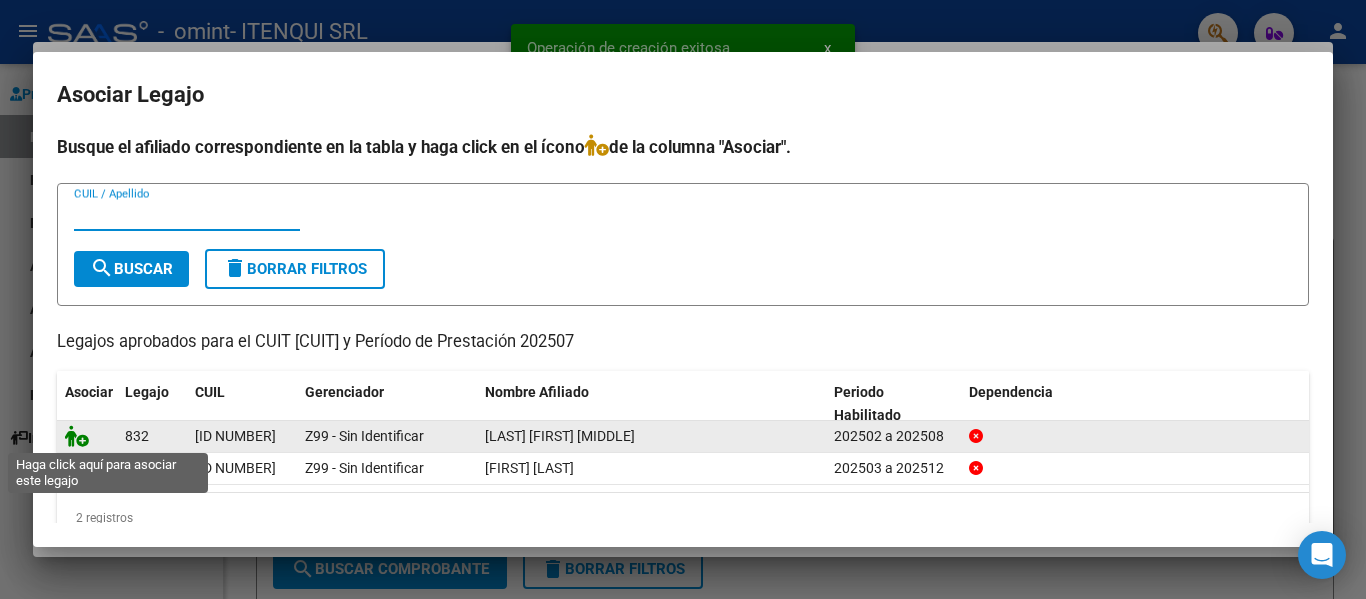click 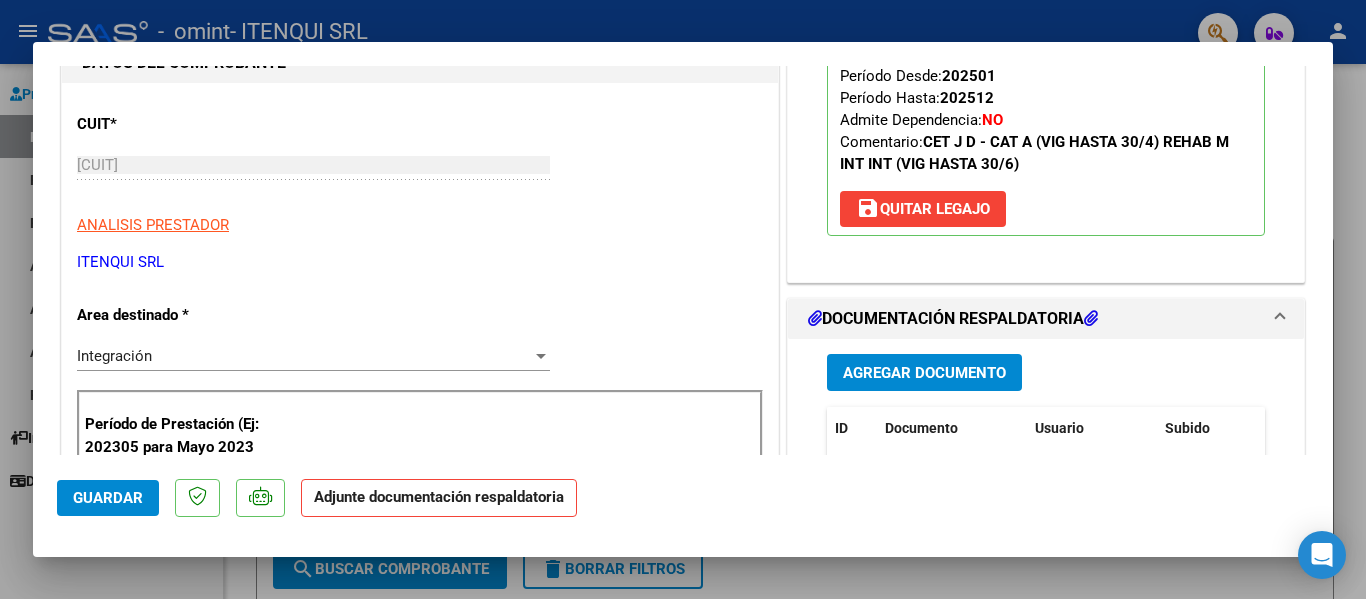 scroll, scrollTop: 273, scrollLeft: 0, axis: vertical 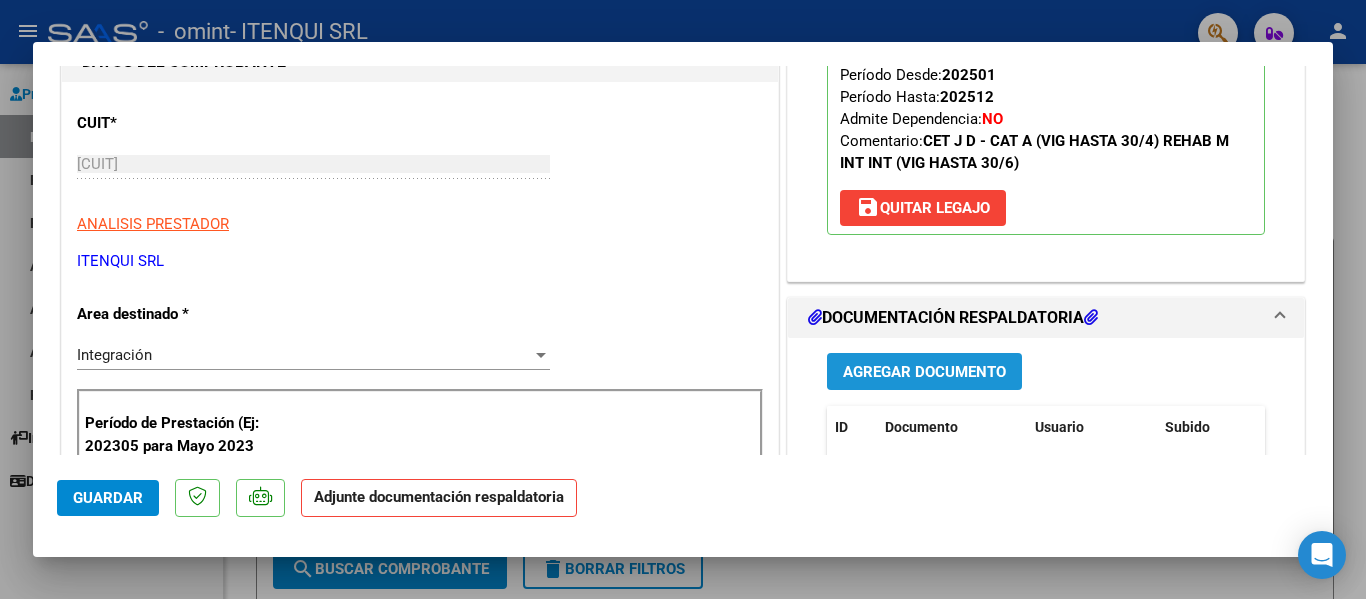 click on "Agregar Documento" at bounding box center (924, 372) 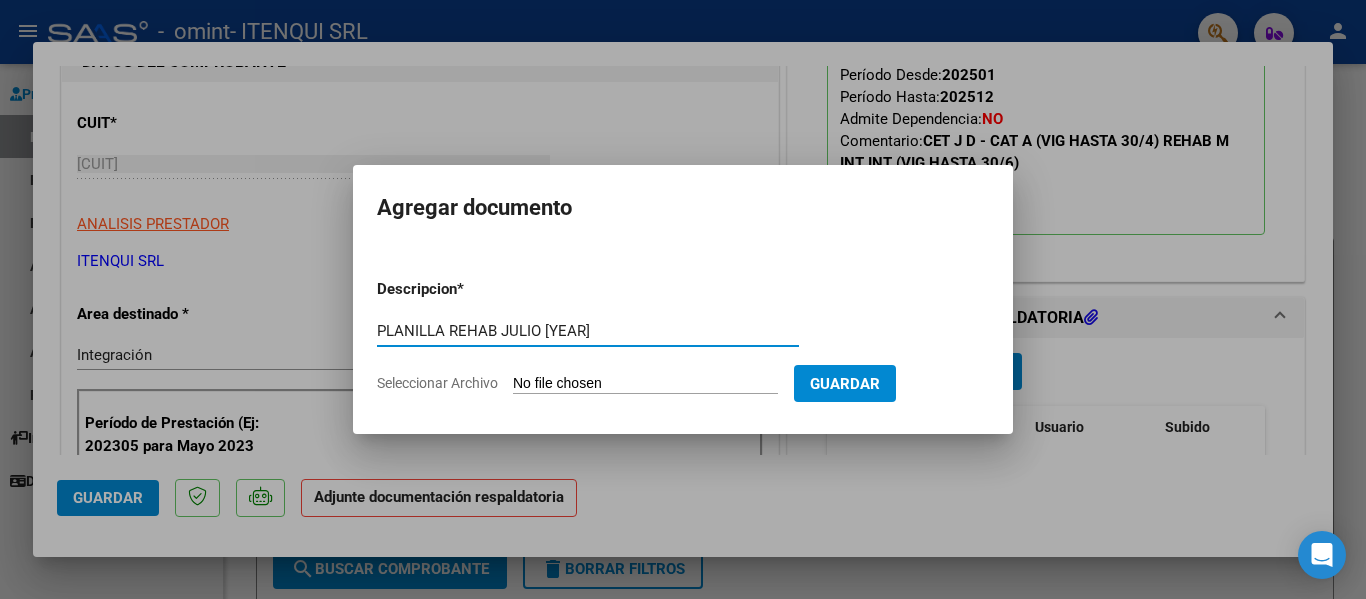 type on "PLANILLA REHAB JULIO [YEAR]" 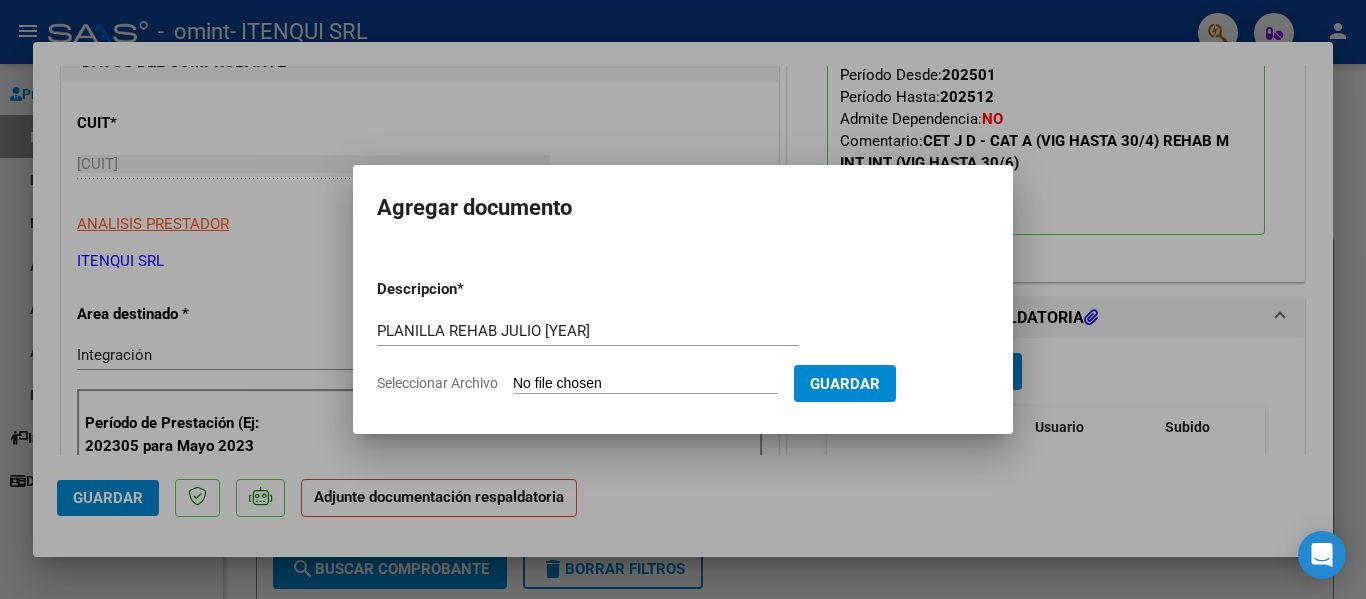 click on "Seleccionar Archivo" at bounding box center [645, 384] 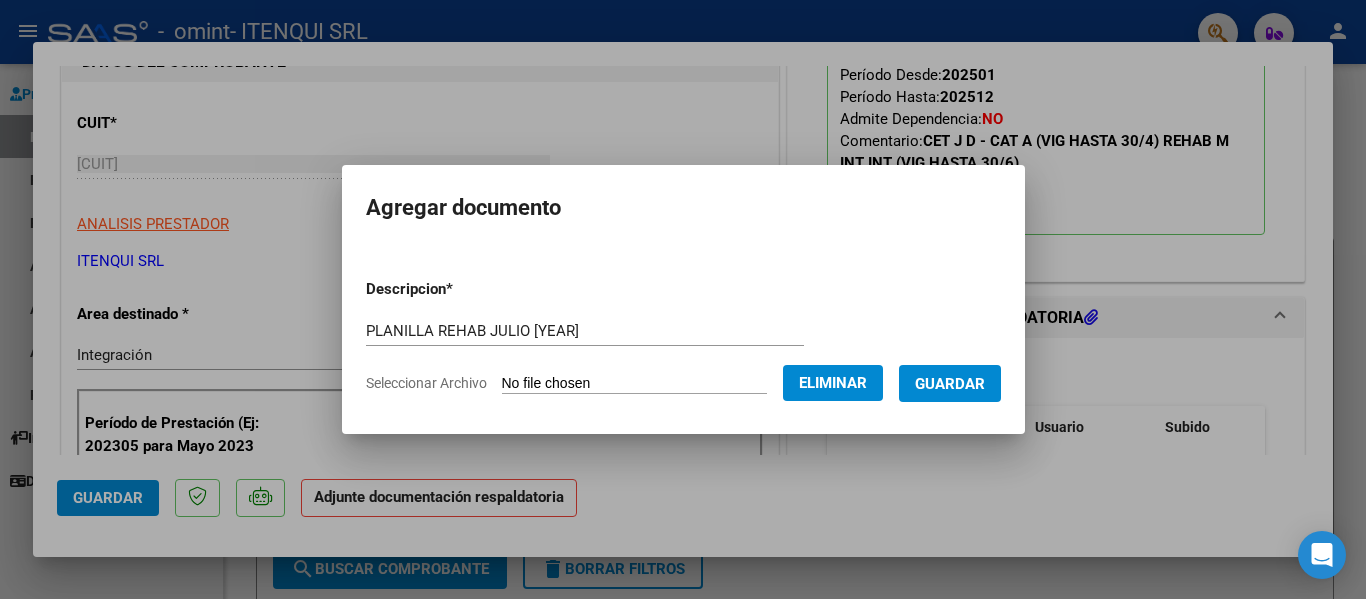 click on "Guardar" at bounding box center [950, 384] 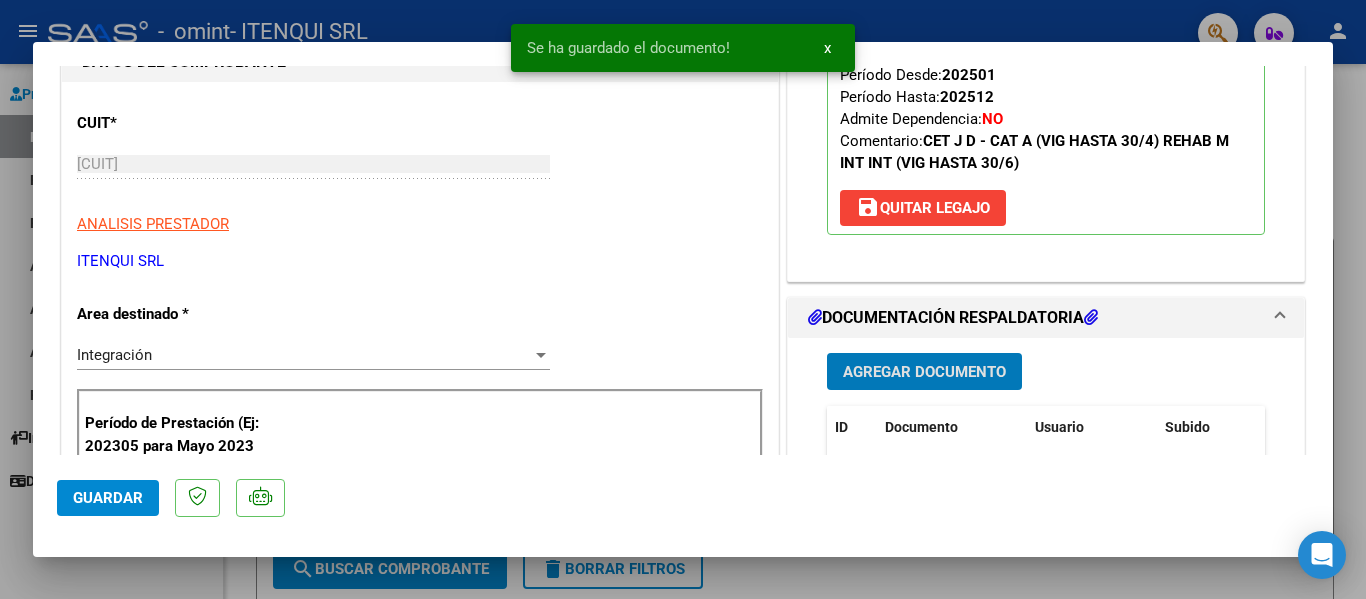 click on "Guardar" 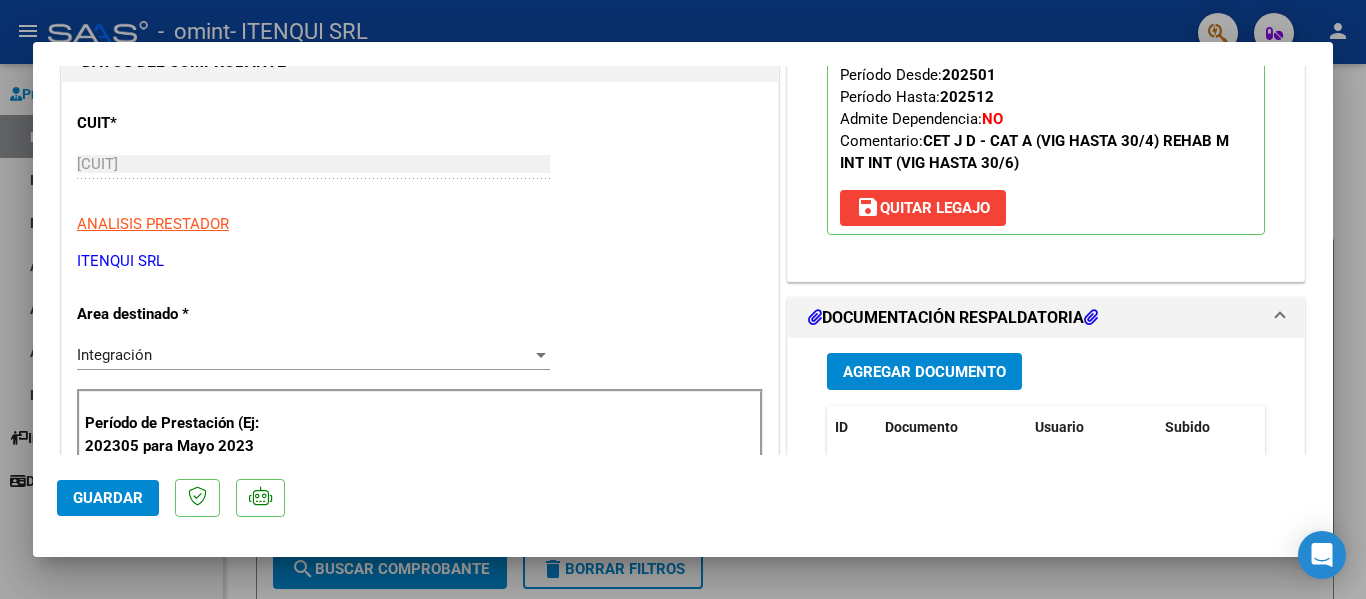 click at bounding box center (683, 299) 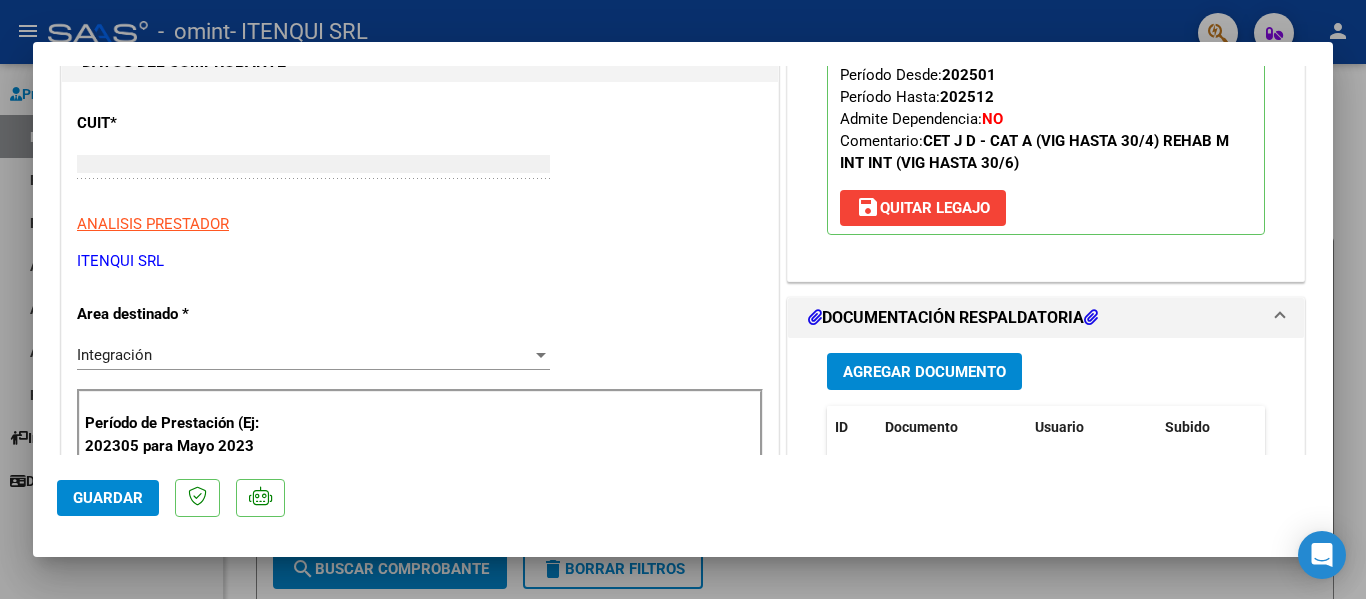 scroll, scrollTop: 212, scrollLeft: 0, axis: vertical 